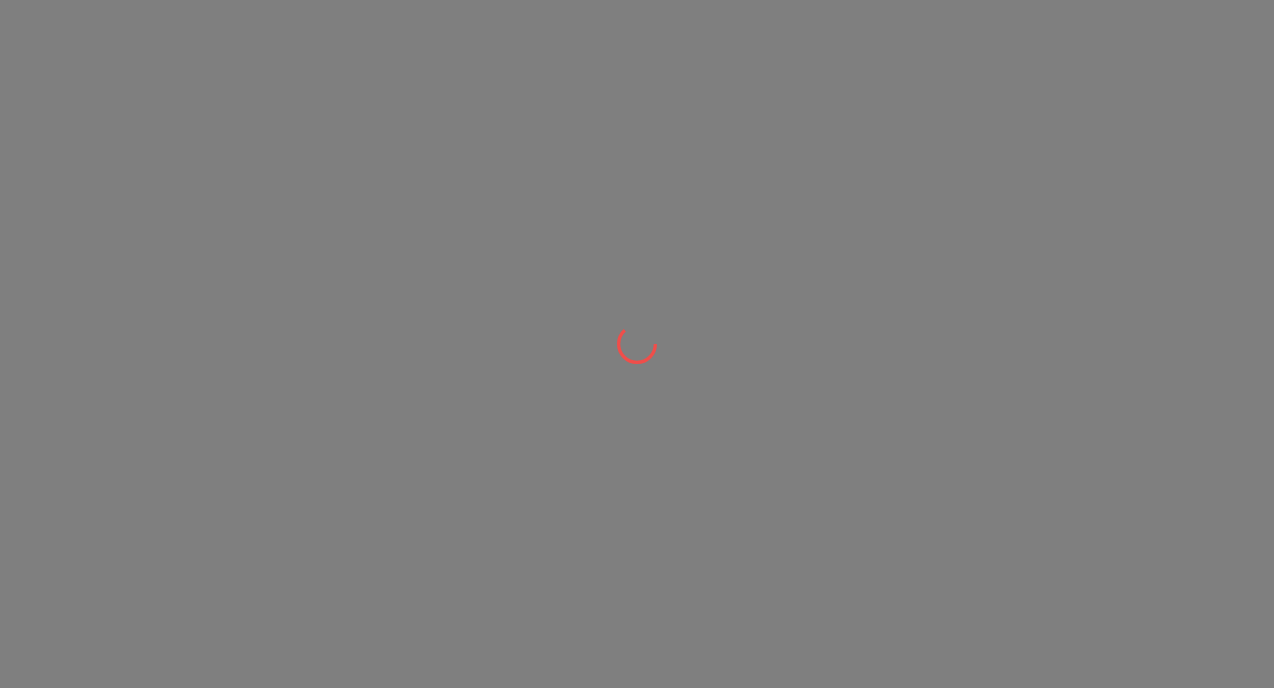scroll, scrollTop: 0, scrollLeft: 0, axis: both 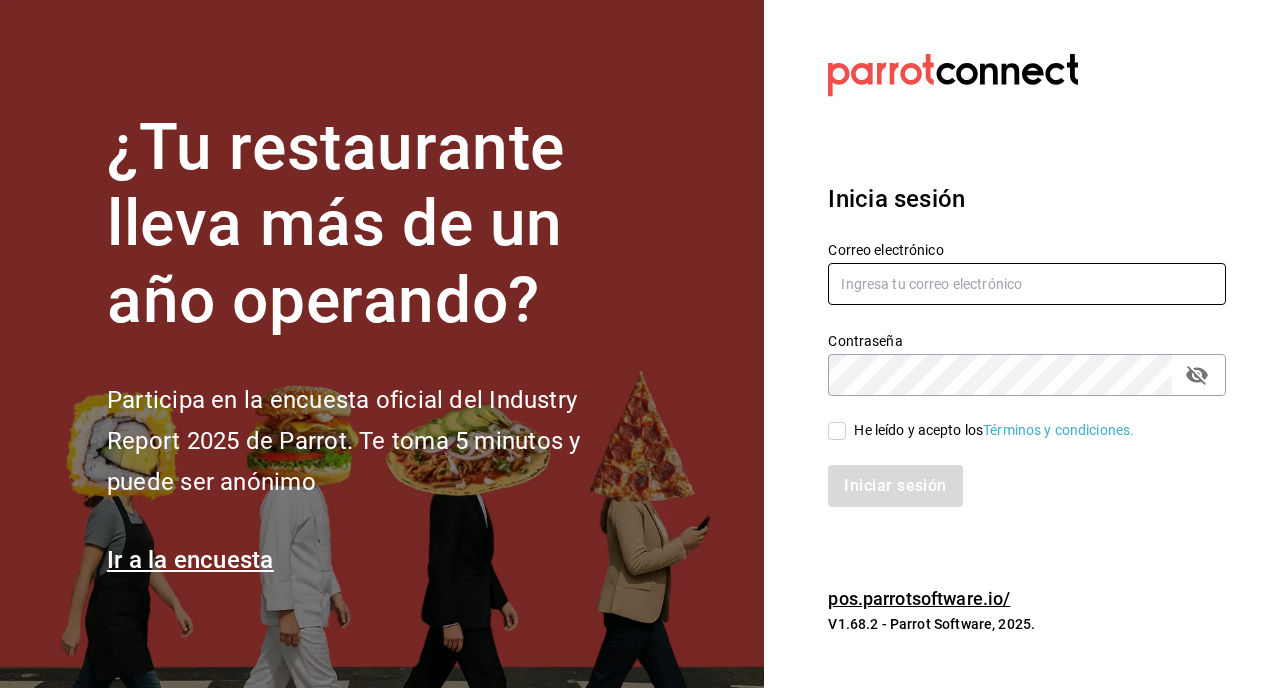 click at bounding box center [1027, 284] 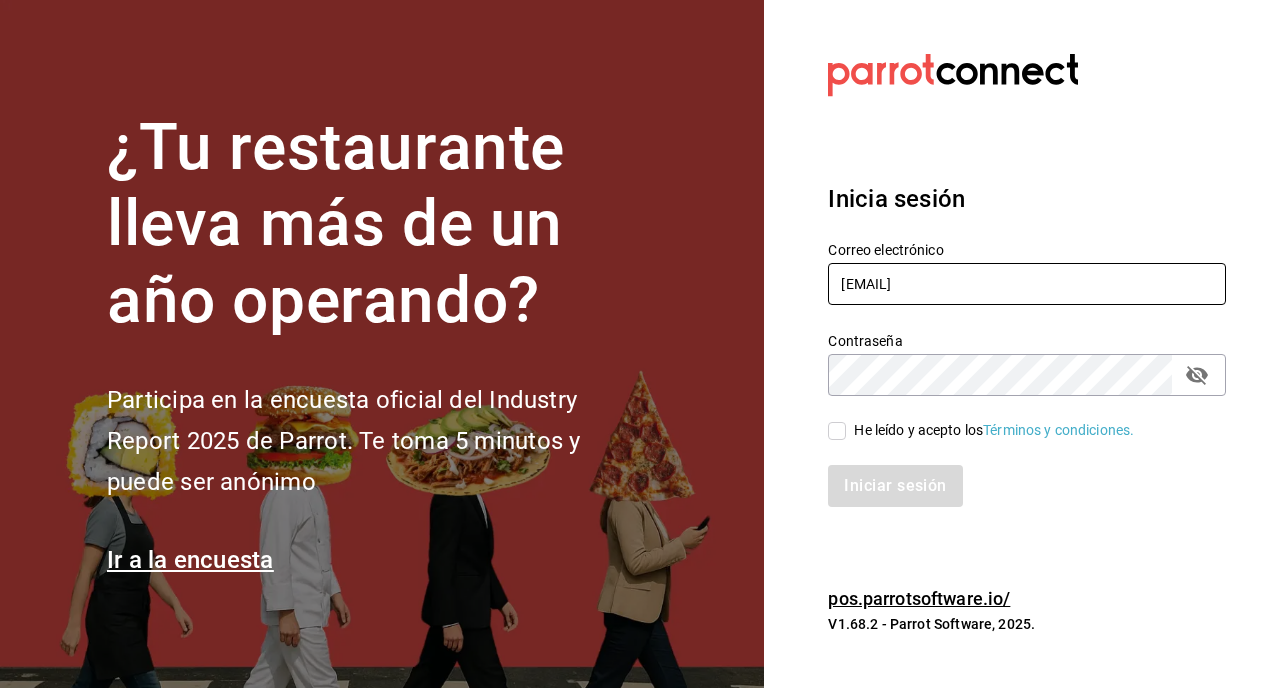 type on "[EMAIL]" 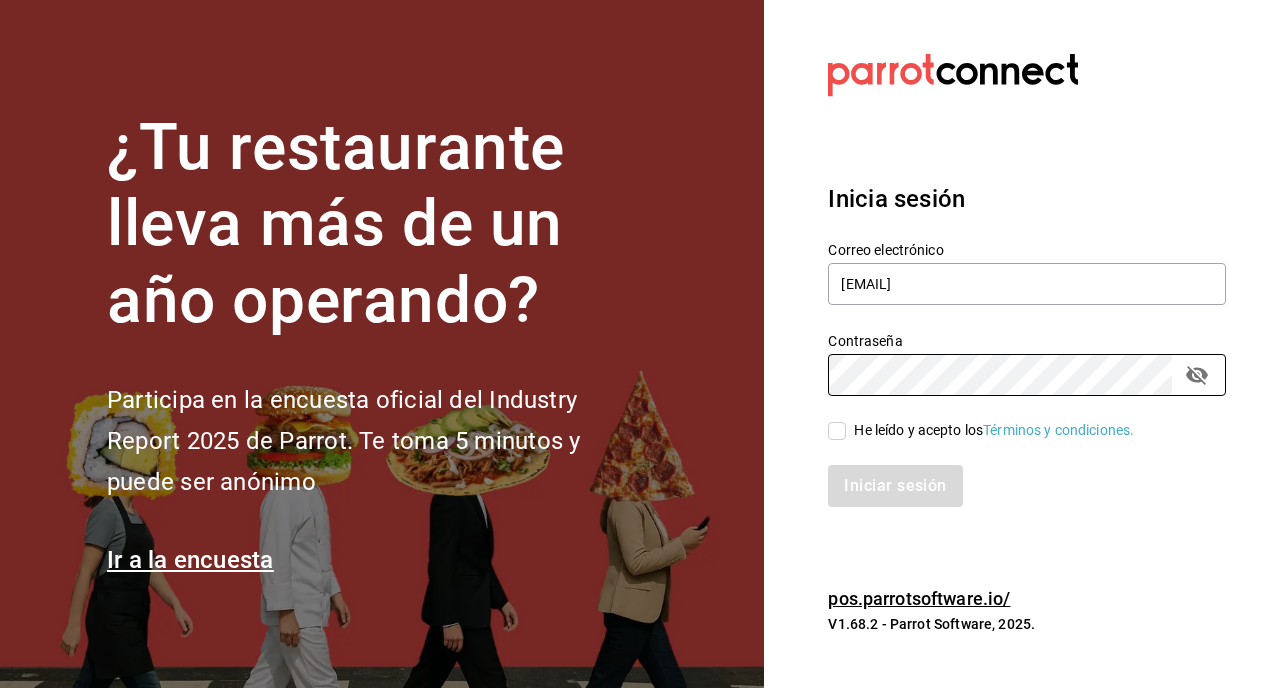 click on "He leído y acepto los  Términos y condiciones." at bounding box center (837, 431) 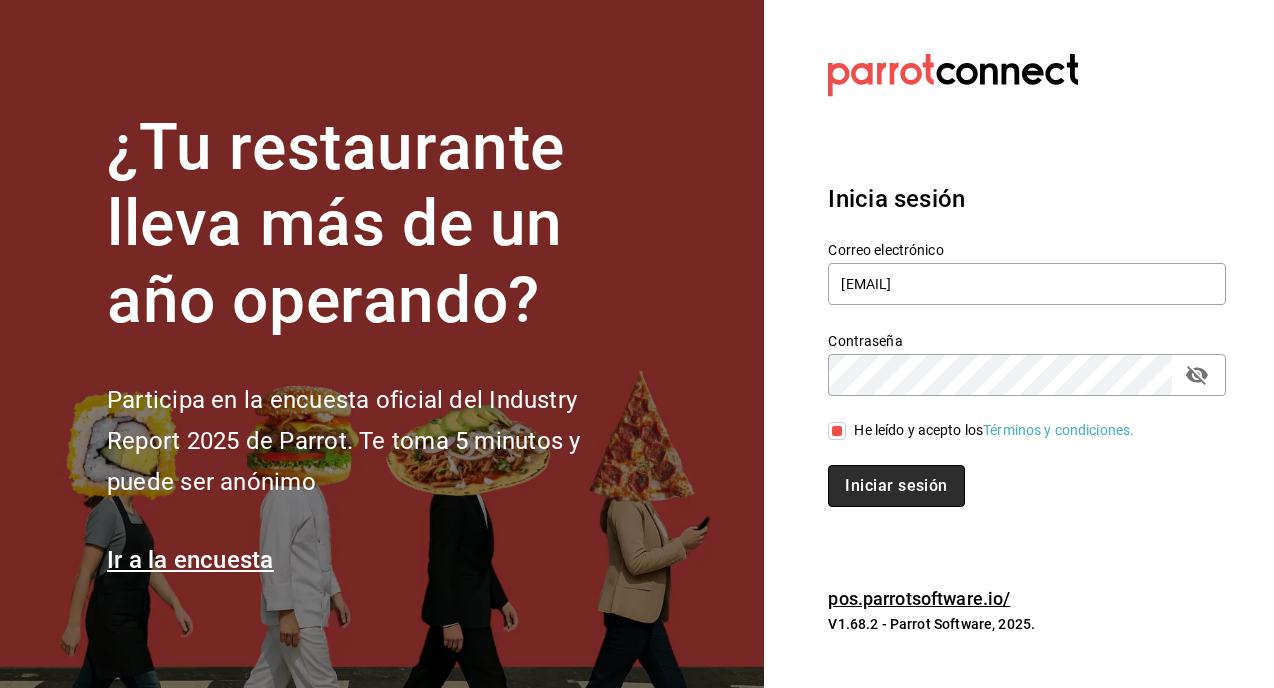 click on "Iniciar sesión" at bounding box center (896, 486) 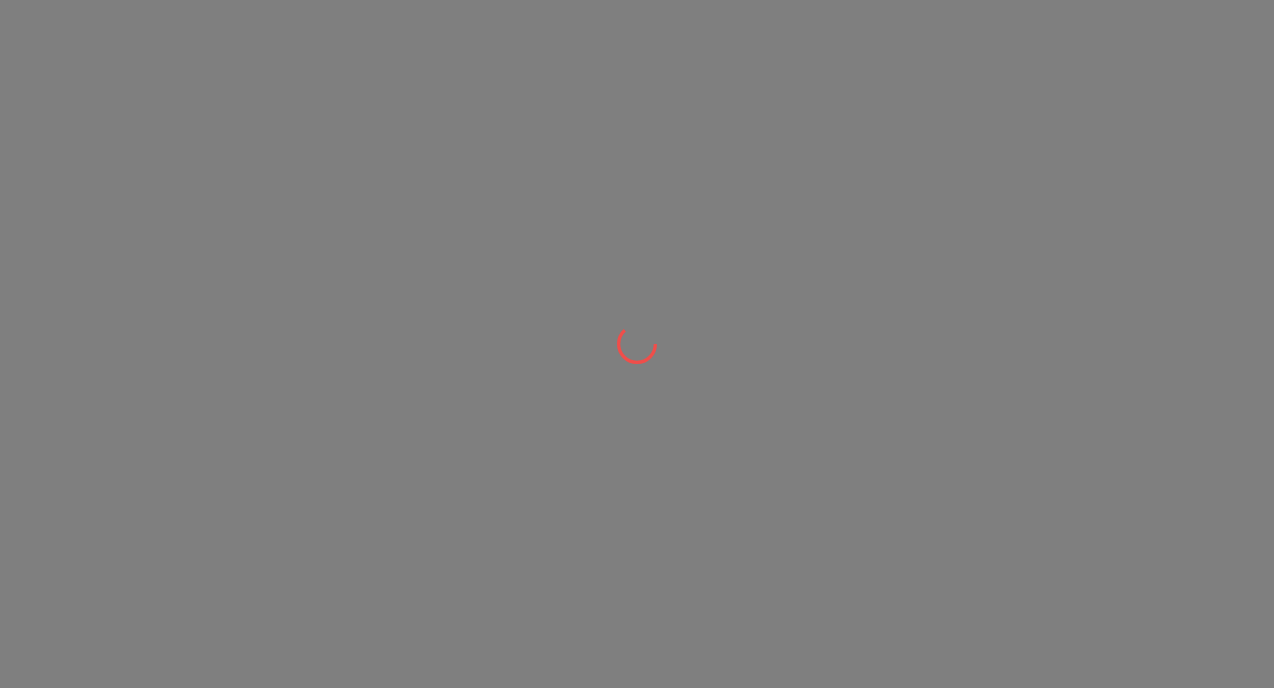 scroll, scrollTop: 0, scrollLeft: 0, axis: both 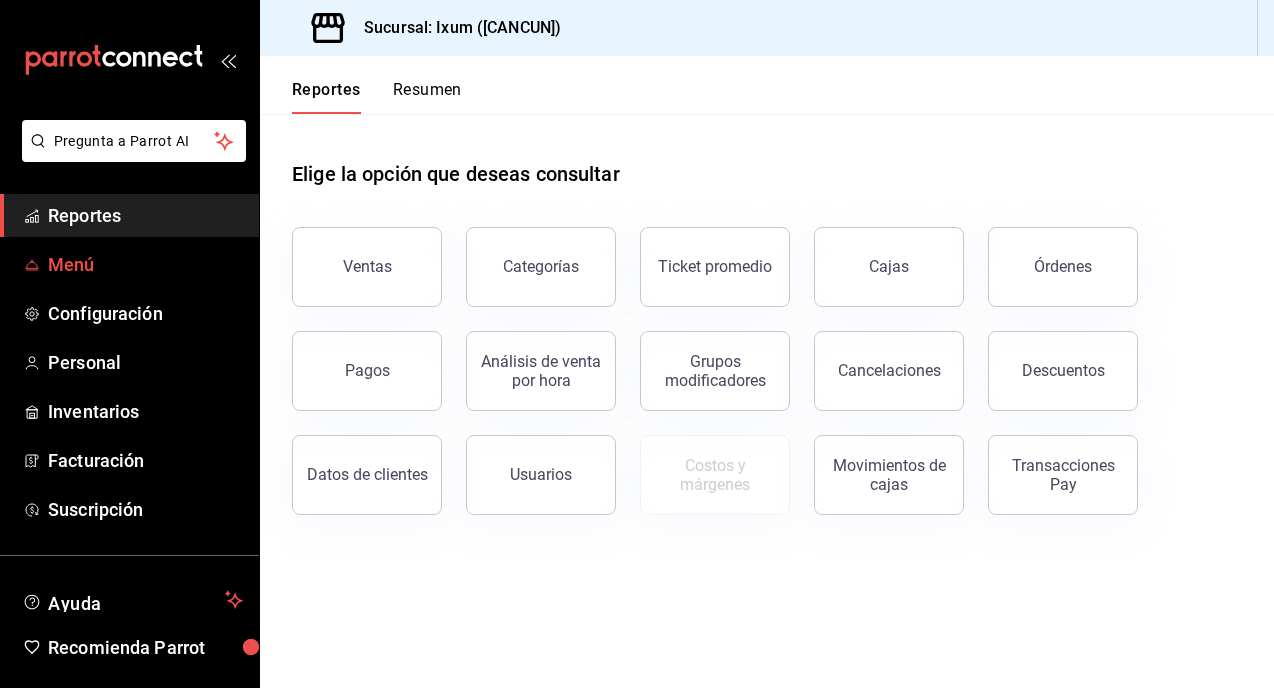 click on "Menú" at bounding box center [145, 264] 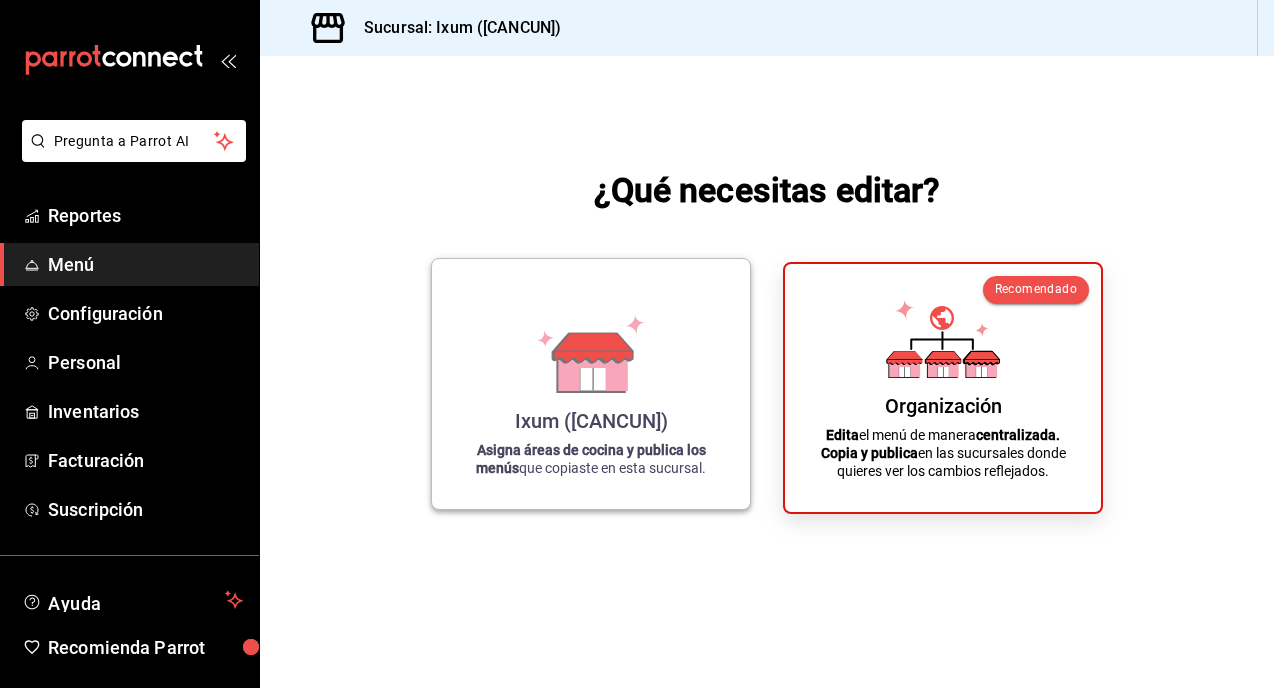 click on "Asigna áreas de cocina y publica los menús  que copiaste en esta sucursal." at bounding box center [591, 459] 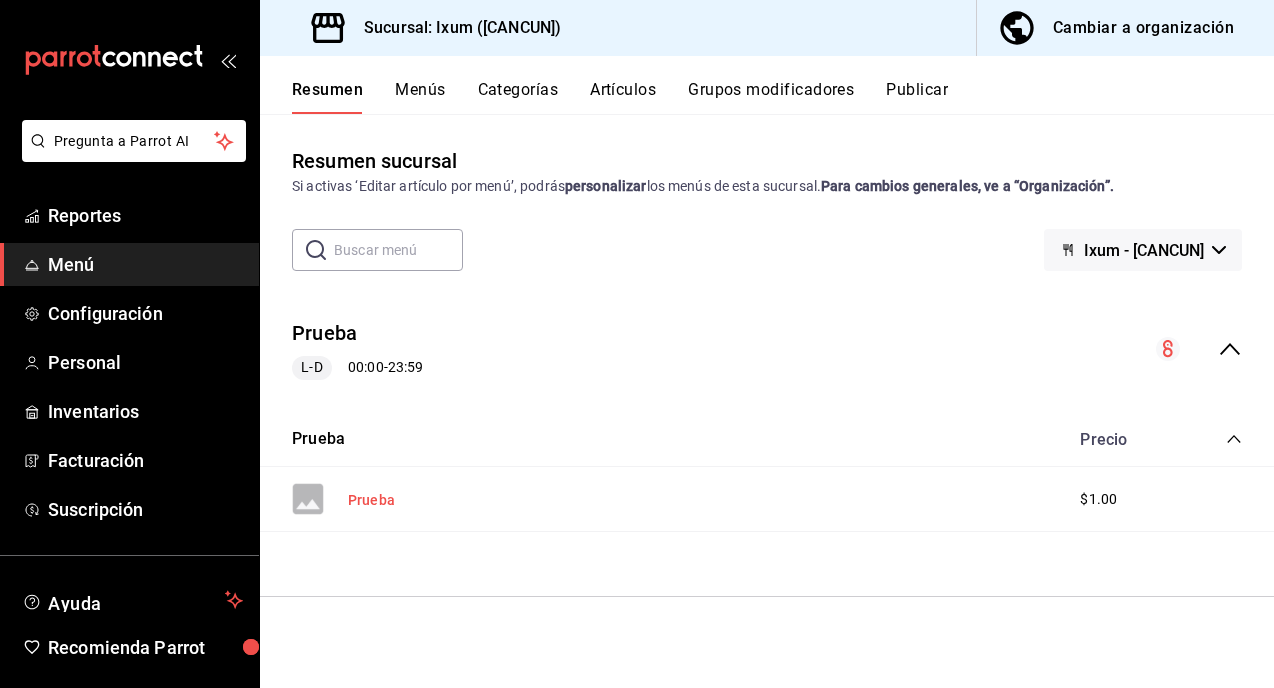 click on "Prueba" at bounding box center (371, 500) 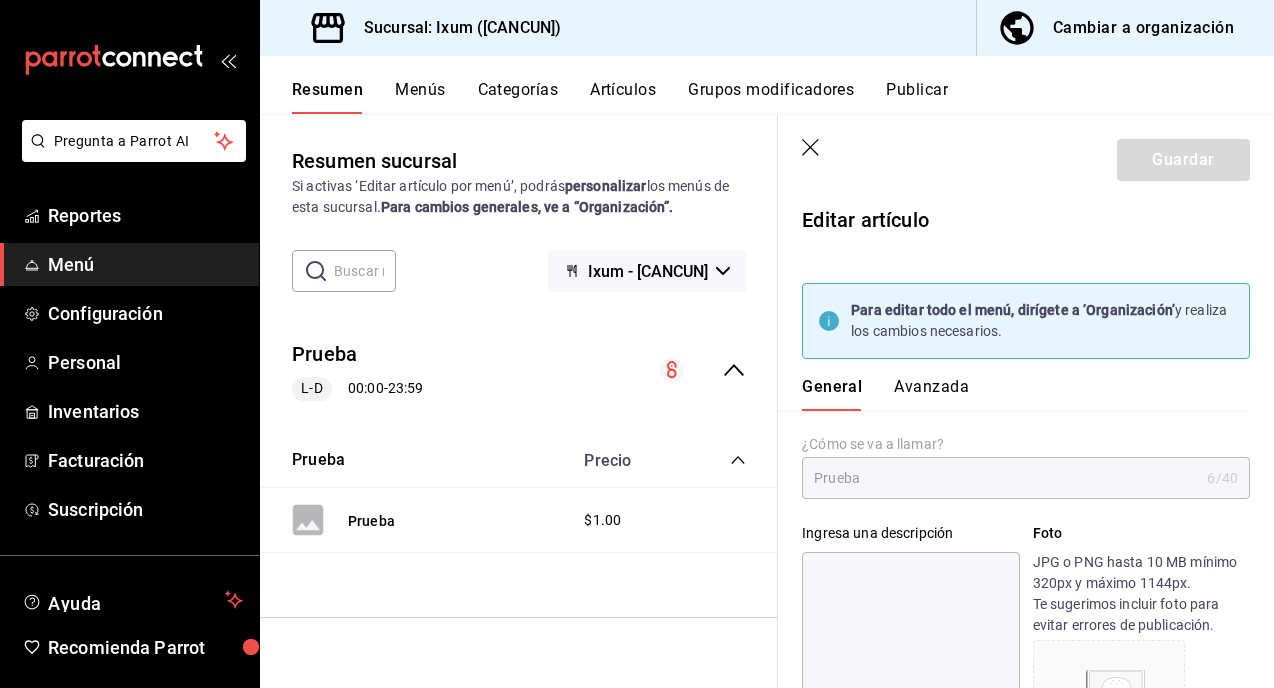 type on "$1.00" 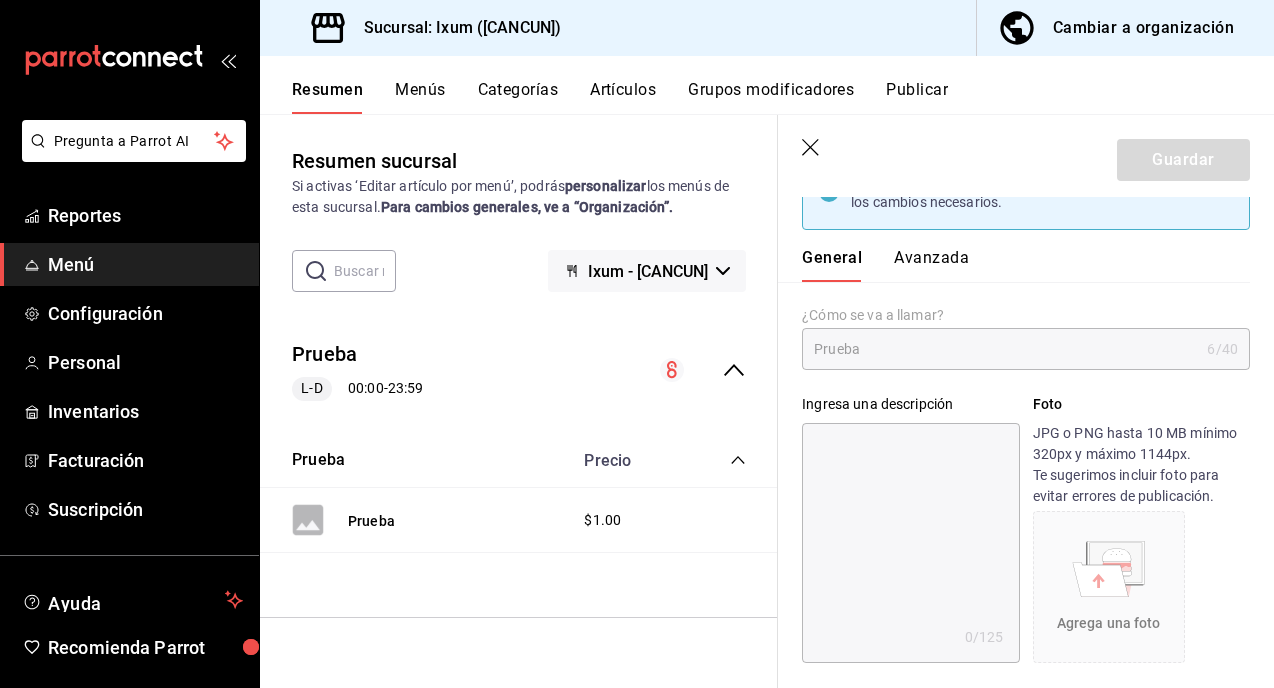 scroll, scrollTop: 0, scrollLeft: 0, axis: both 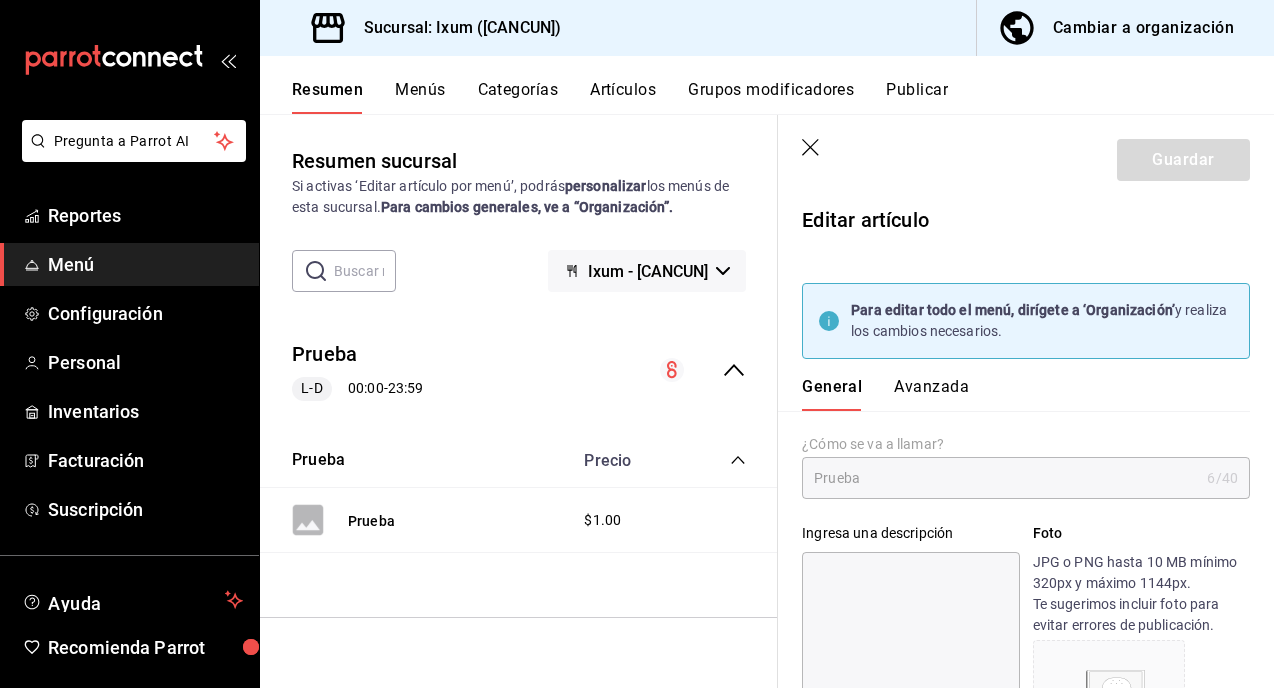 click 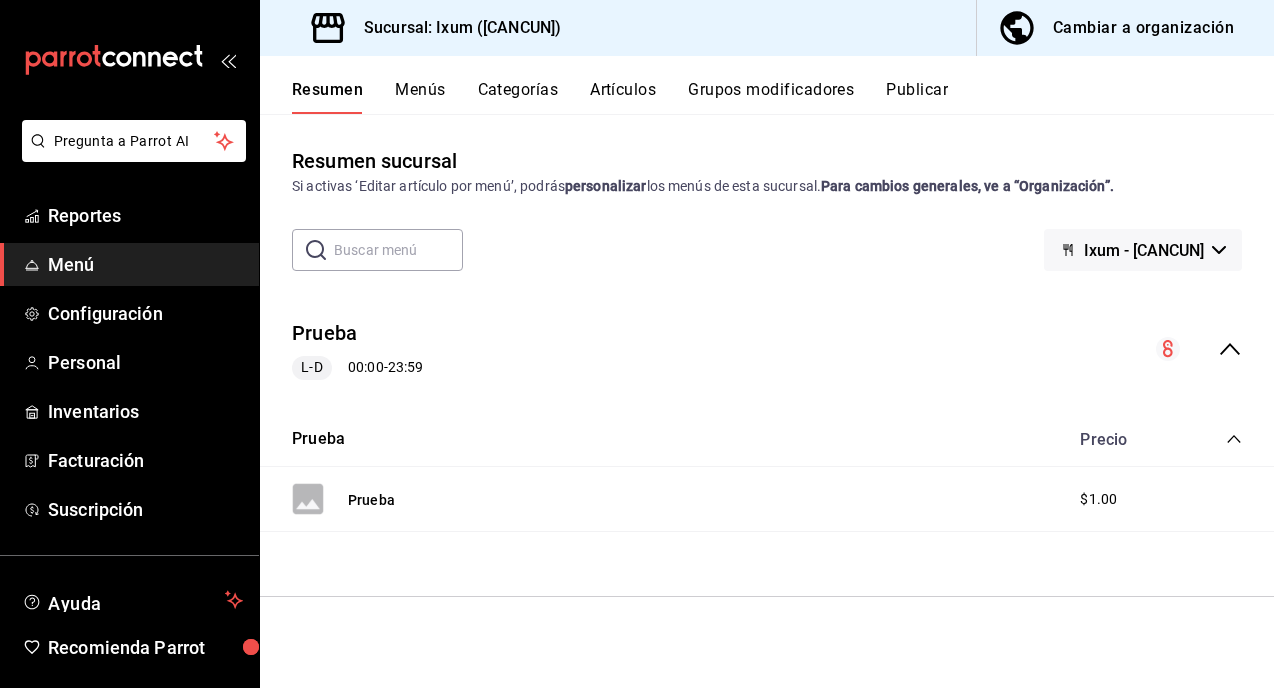 click on "Menús" at bounding box center [420, 97] 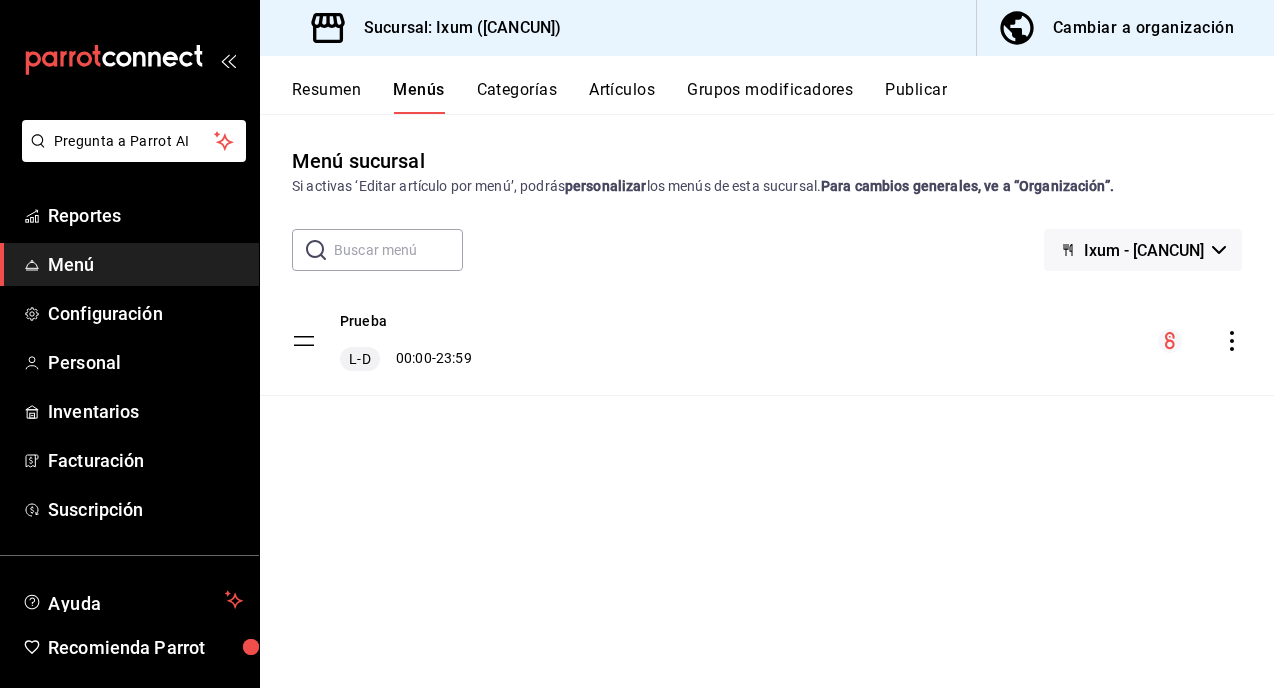 click on "Menús" at bounding box center (418, 97) 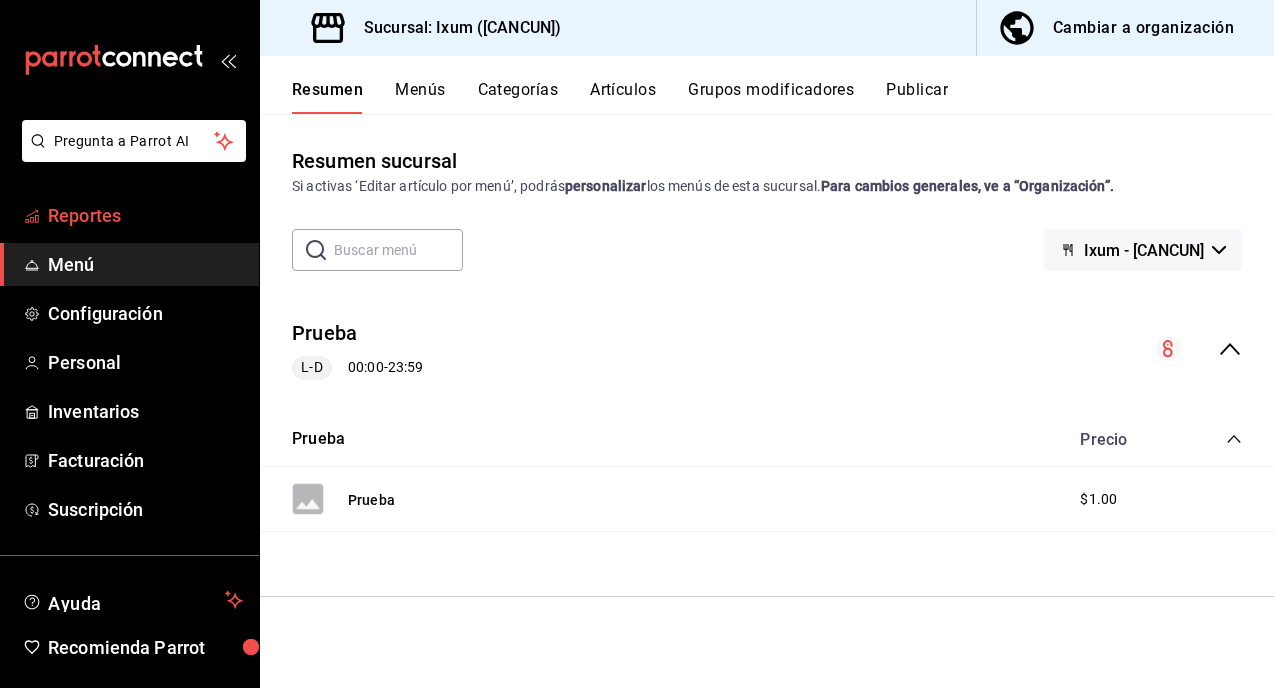 click on "Reportes" at bounding box center [145, 215] 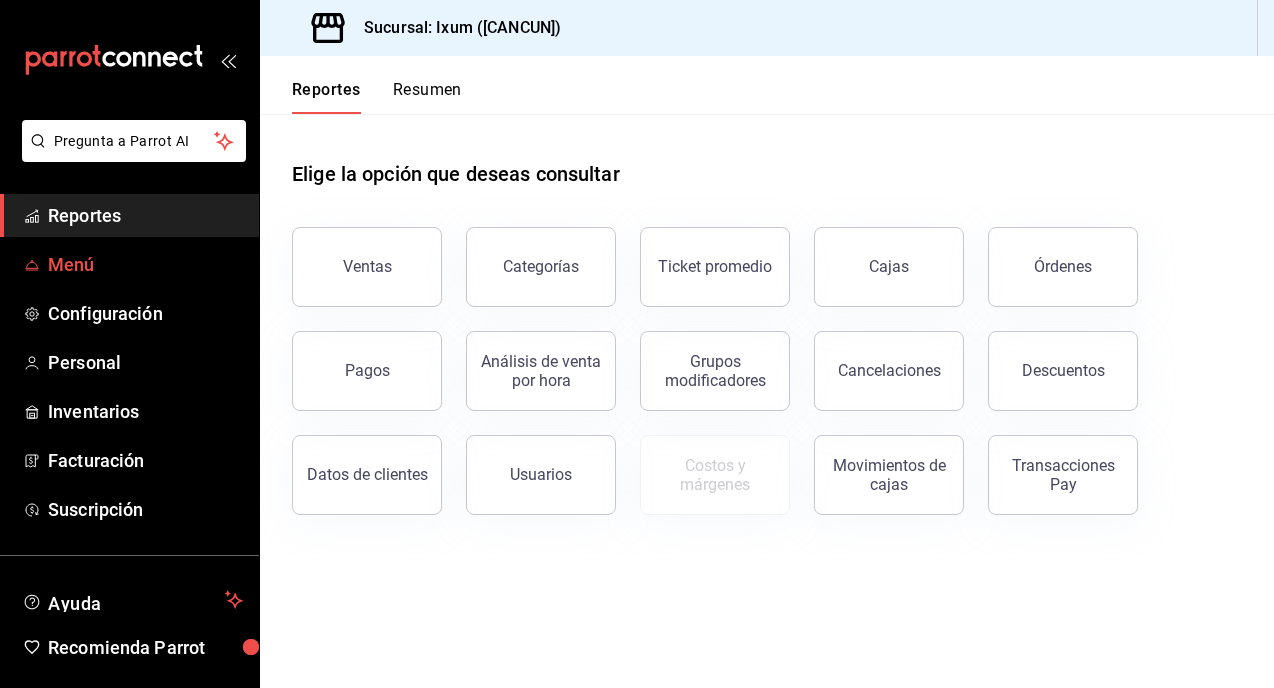 click on "Menú" at bounding box center [145, 264] 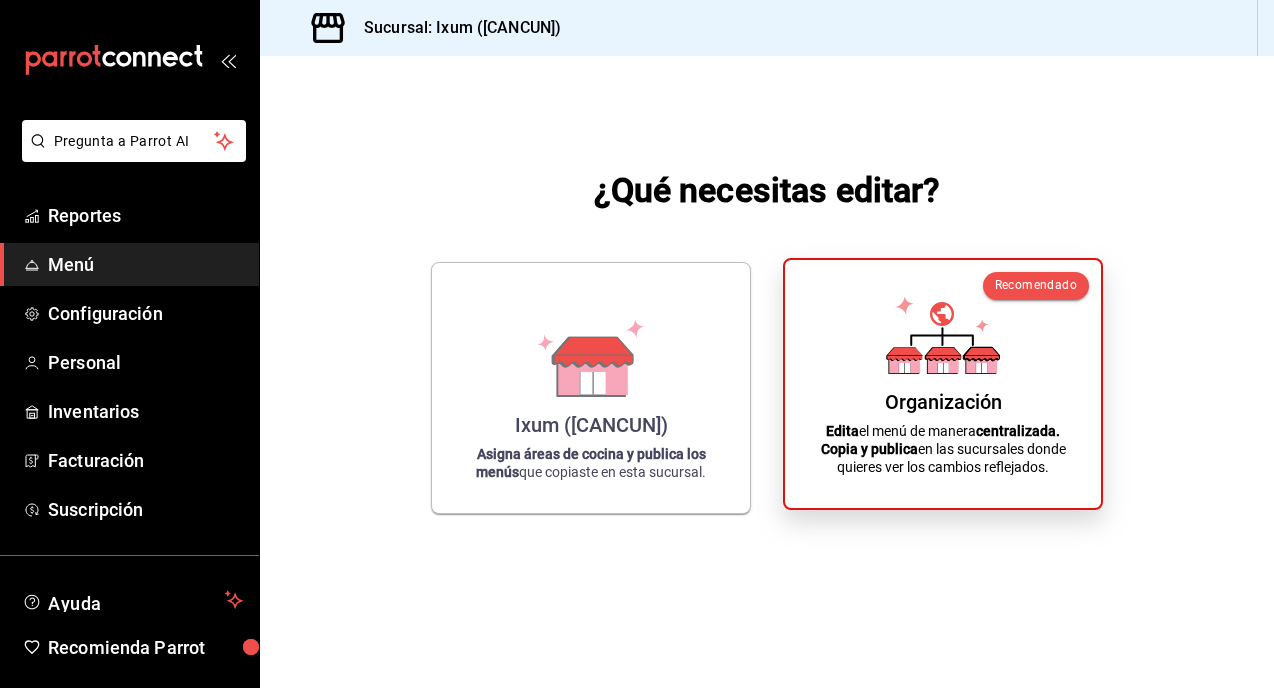 click on "Organización" at bounding box center (943, 402) 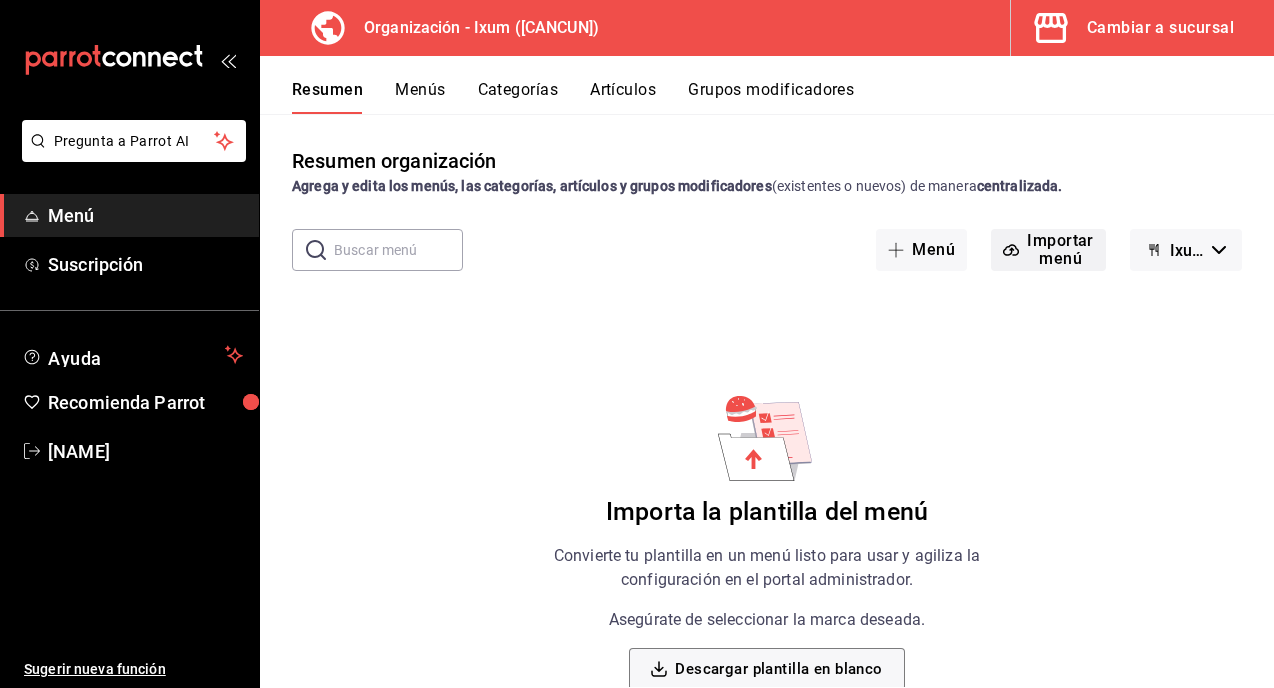 click at bounding box center [1015, 250] 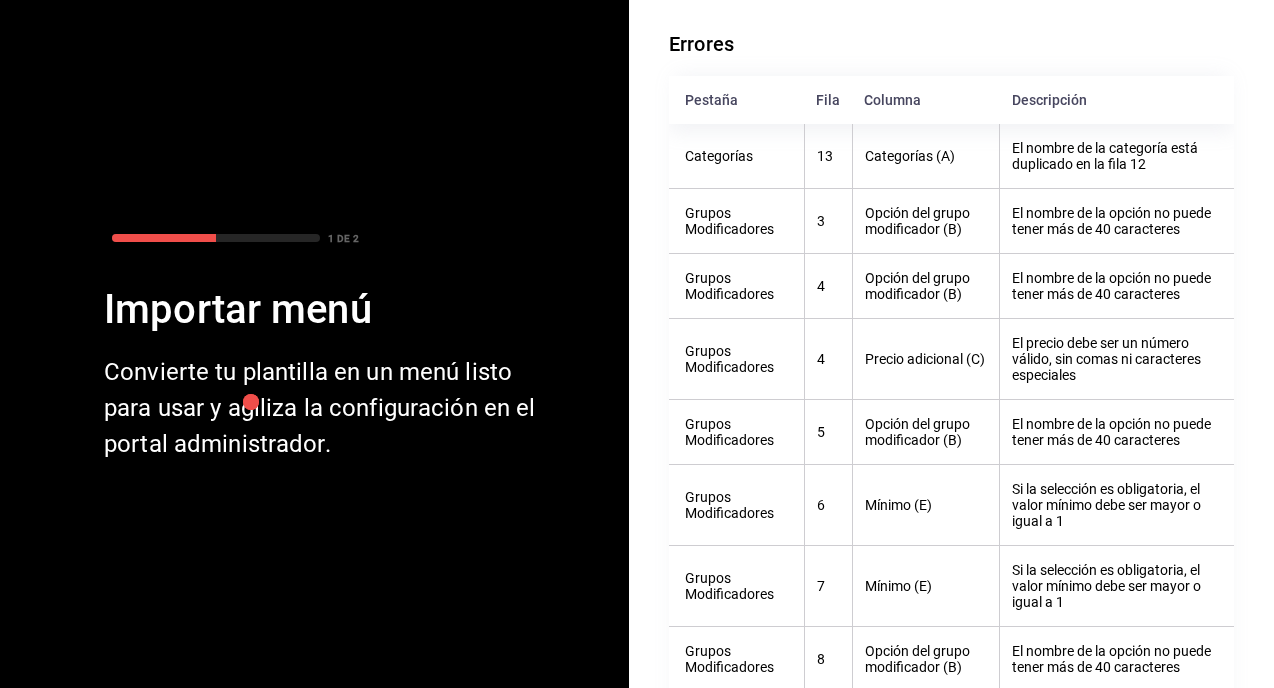 scroll, scrollTop: 509, scrollLeft: 0, axis: vertical 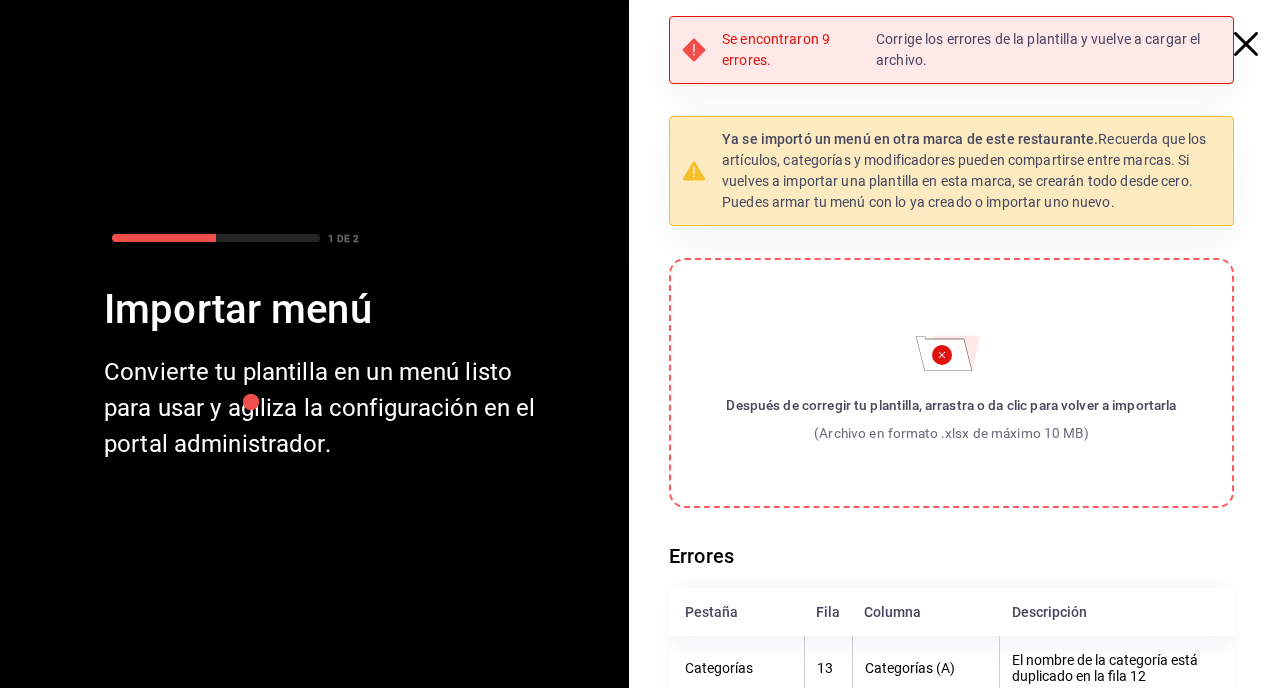 click 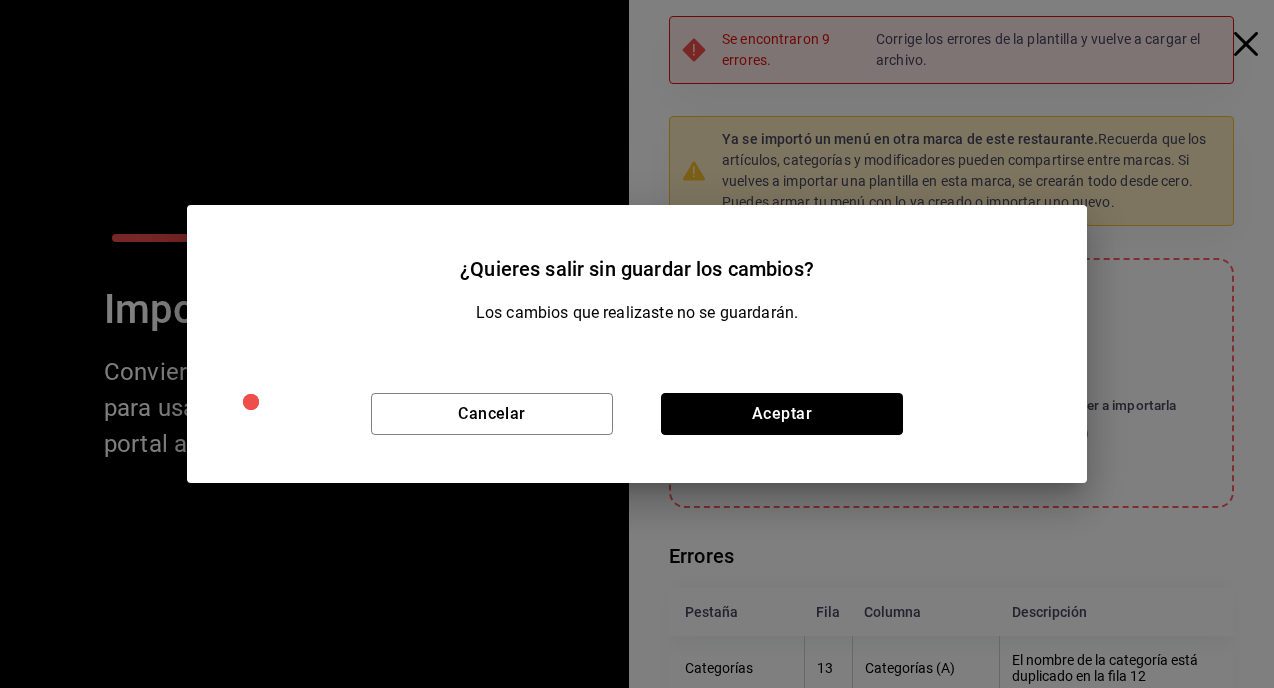 click on "Aceptar" at bounding box center (782, 414) 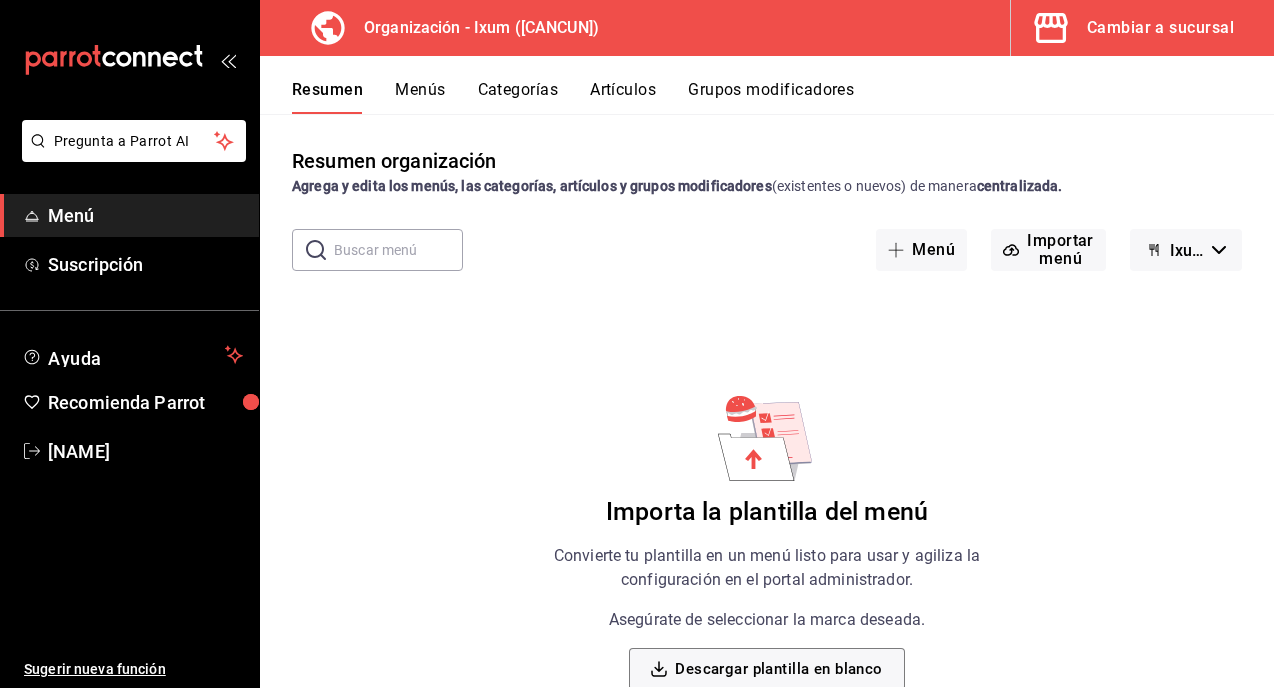 scroll, scrollTop: 98, scrollLeft: 0, axis: vertical 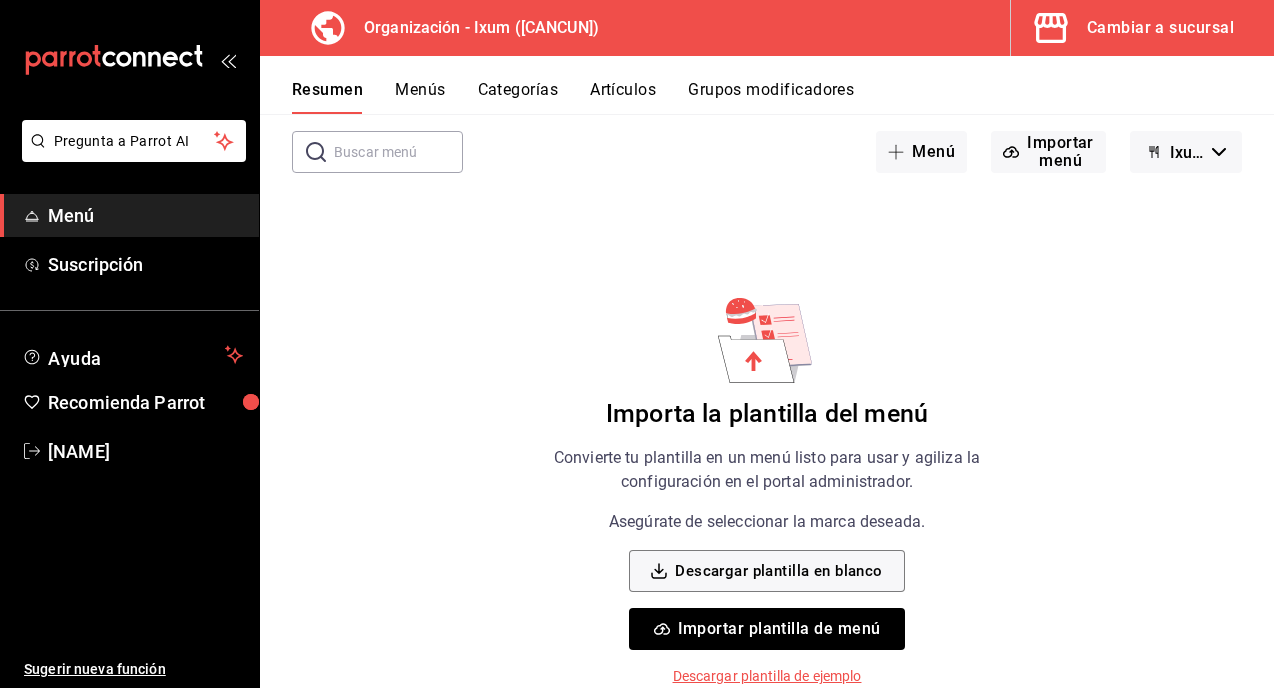 click on "Descargar plantilla de ejemplo" at bounding box center [767, 676] 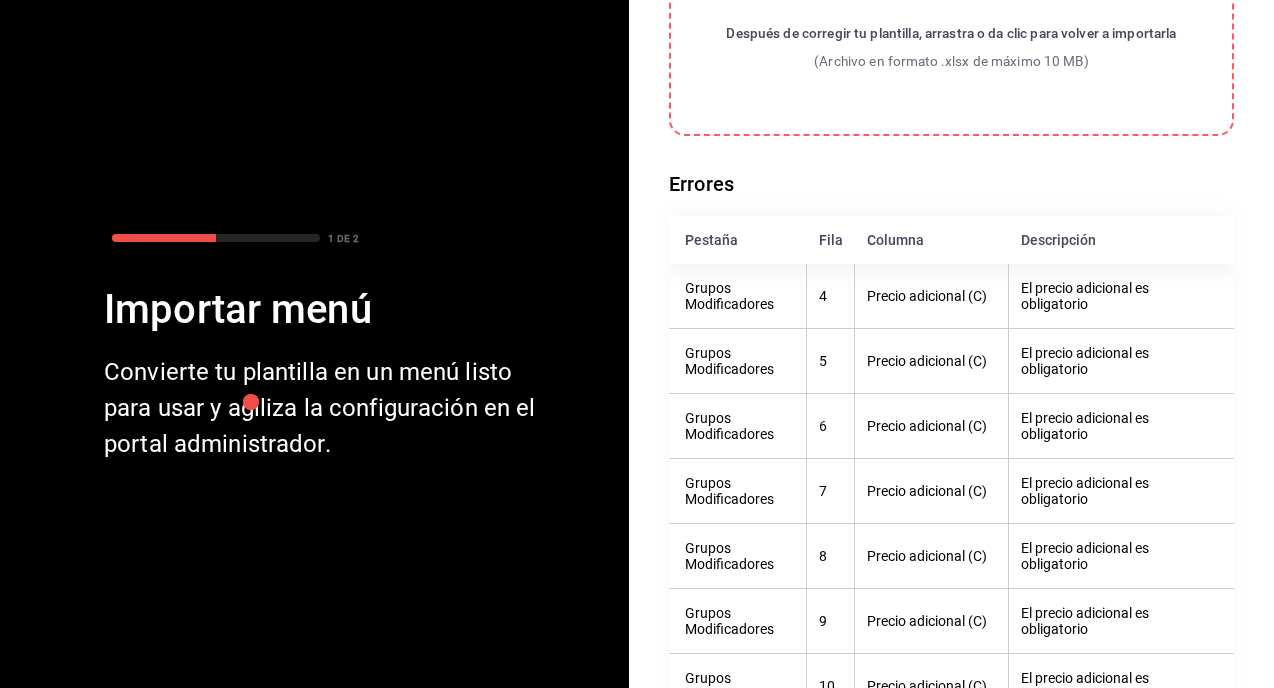 scroll, scrollTop: 406, scrollLeft: 0, axis: vertical 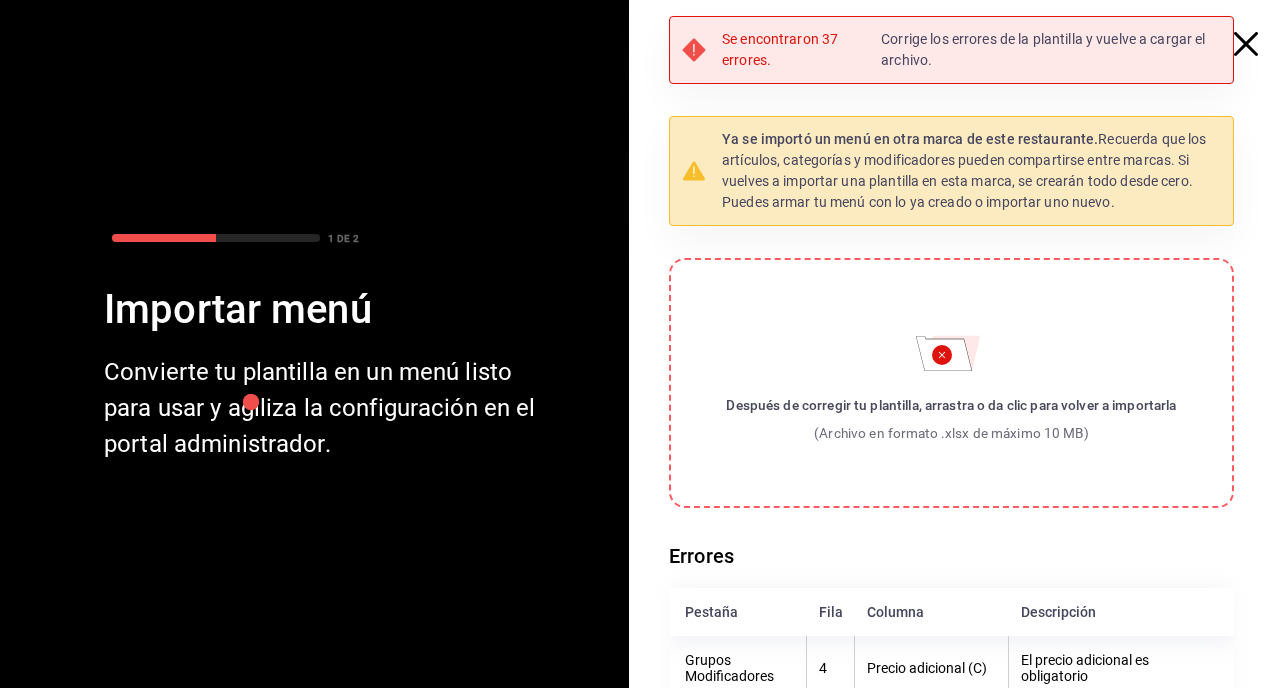 click 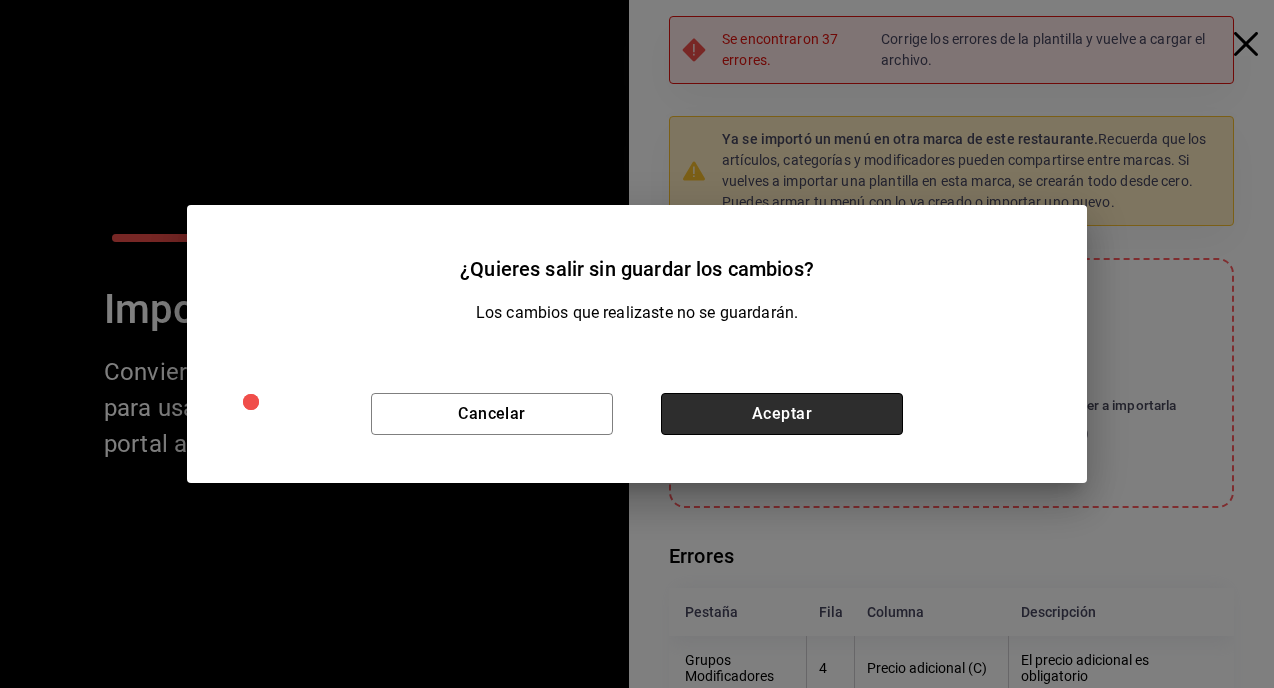 click on "Aceptar" at bounding box center (782, 414) 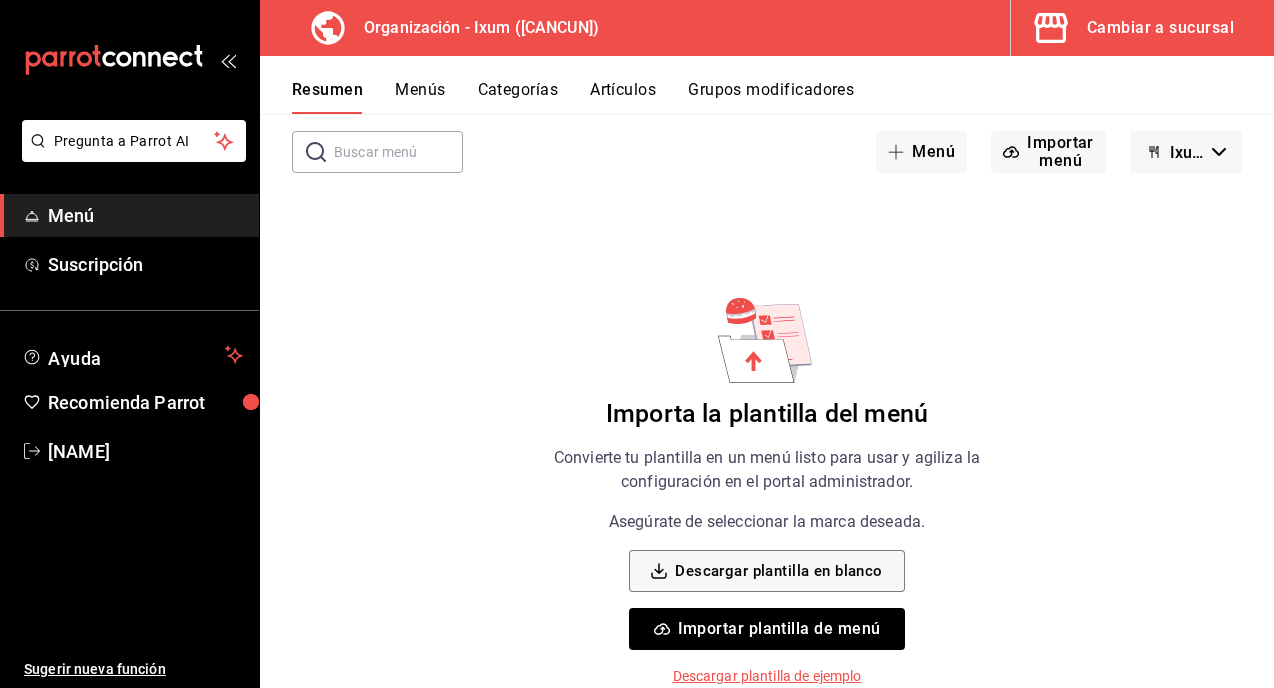 click on "Importar plantilla de menú" at bounding box center [766, 629] 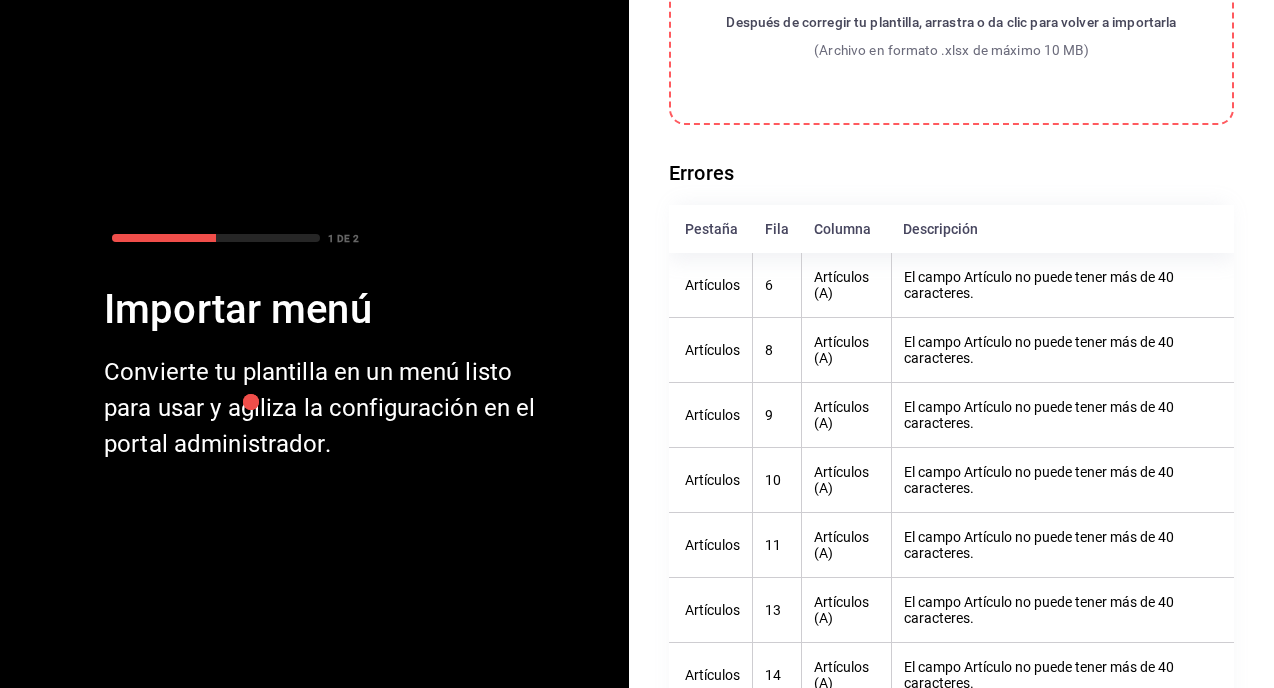 scroll, scrollTop: 403, scrollLeft: 0, axis: vertical 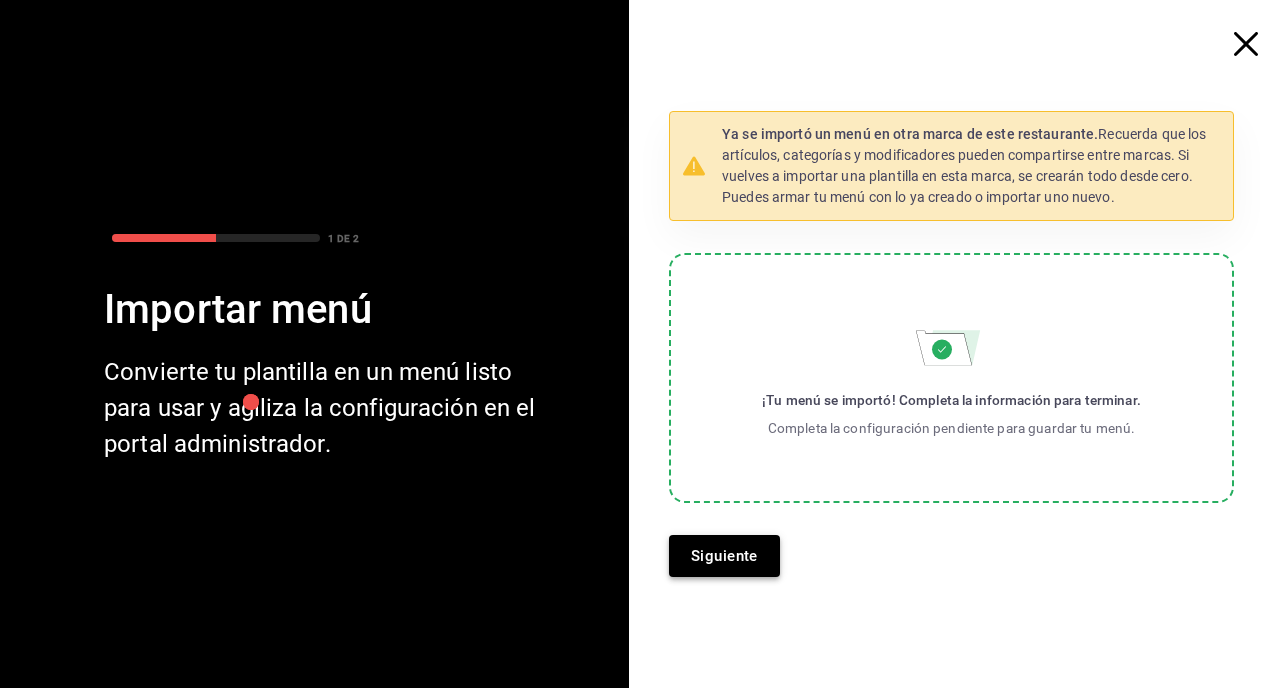click on "Siguiente" at bounding box center [724, 556] 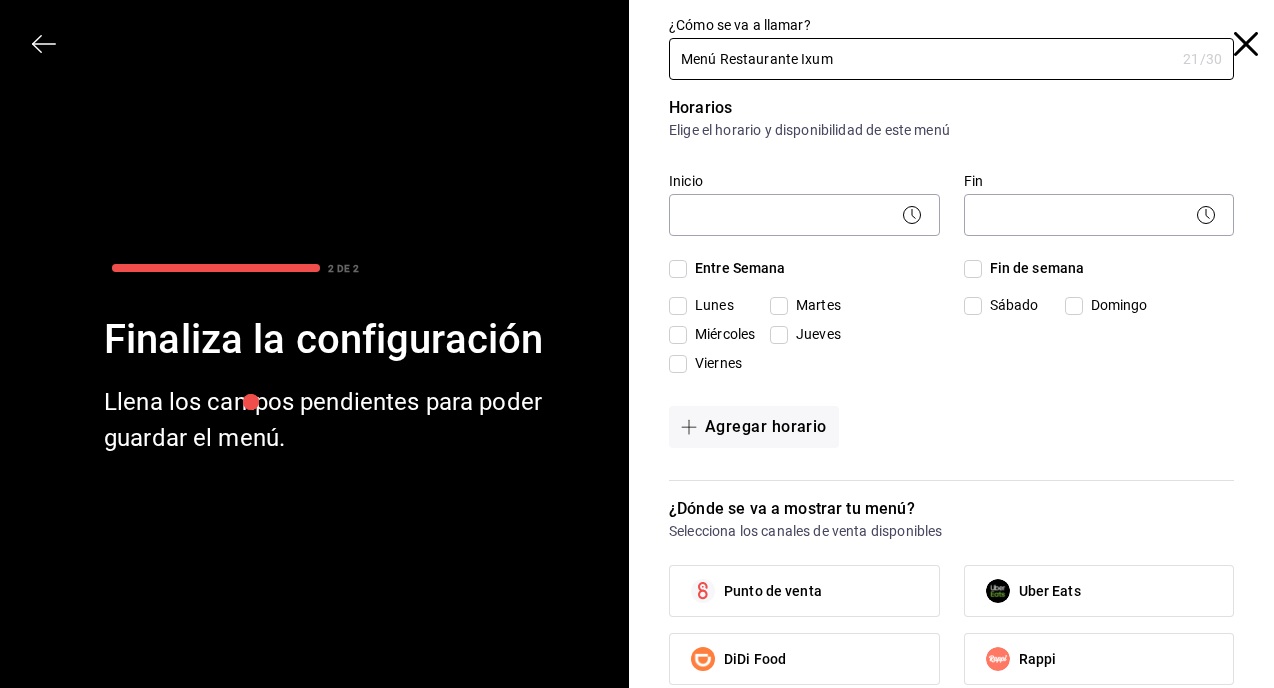 type on "Menú Restaurante Ixum" 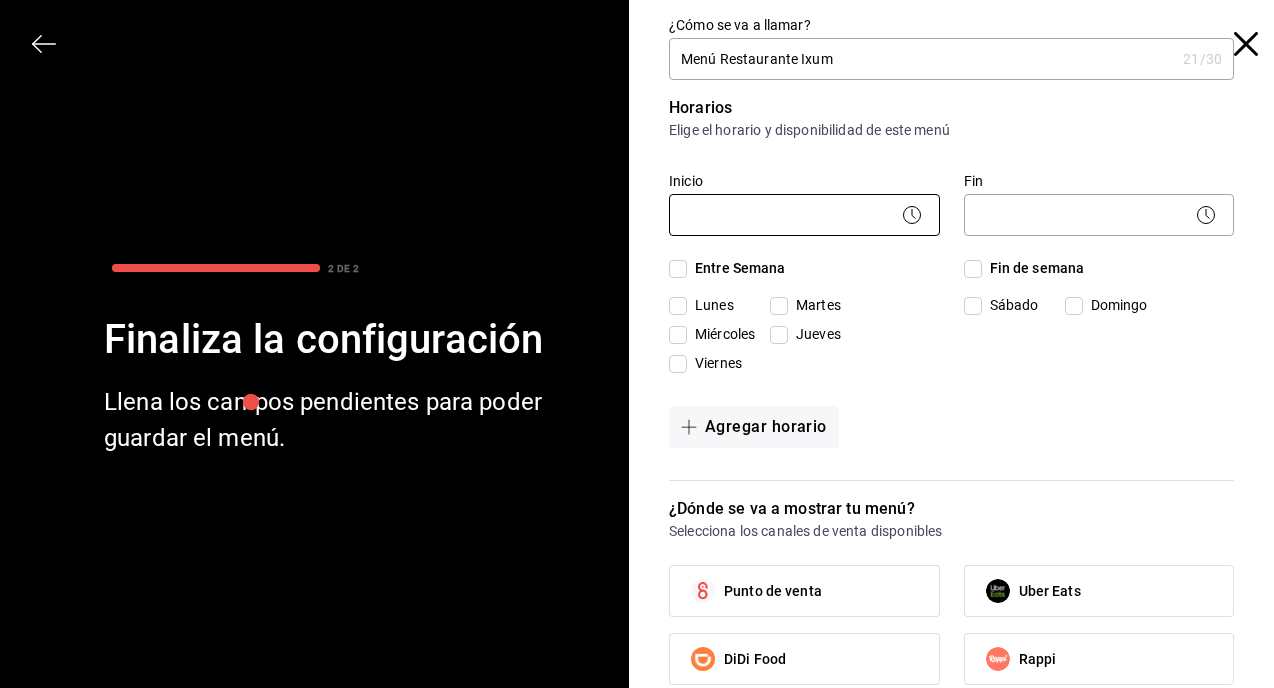 click on "Pregunta a Parrot AI Menú   Suscripción   Ayuda Recomienda Parrot   [NAME]   Sugerir nueva función   Organización - Ixum ([CANCUN]) Cambiar a sucursal Resumen Menús Categorías Artículos Grupos modificadores Resumen organización Agrega y edita los menús, las categorías, artículos y grupos modificadores  (existentes o nuevos) de manera  centralizada. ​ ​ Menú Importar menú Ixum - Borrador Importa la plantilla del menú Convierte tu plantilla en un menú listo para usar y agiliza la configuración en el portal administrador. Asegúrate de seleccionar la marca deseada. Descargar plantilla en blanco Importar plantilla de menú Descargar plantilla de ejemplo GANA 1 MES GRATIS EN TU SUSCRIPCIÓN AQUÍ ¿Recuerdas cómo empezó tu restaurante?
Hoy puedes ayudar a un colega a tener el mismo cambio que tú viviste.
Recomienda Parrot directamente desde tu Portal Administrador.
Es fácil y rápido.
🎁 Por cada restaurante que se una, ganas 1 mes gratis. Ver video tutorial Ir a video Menú" at bounding box center [637, 344] 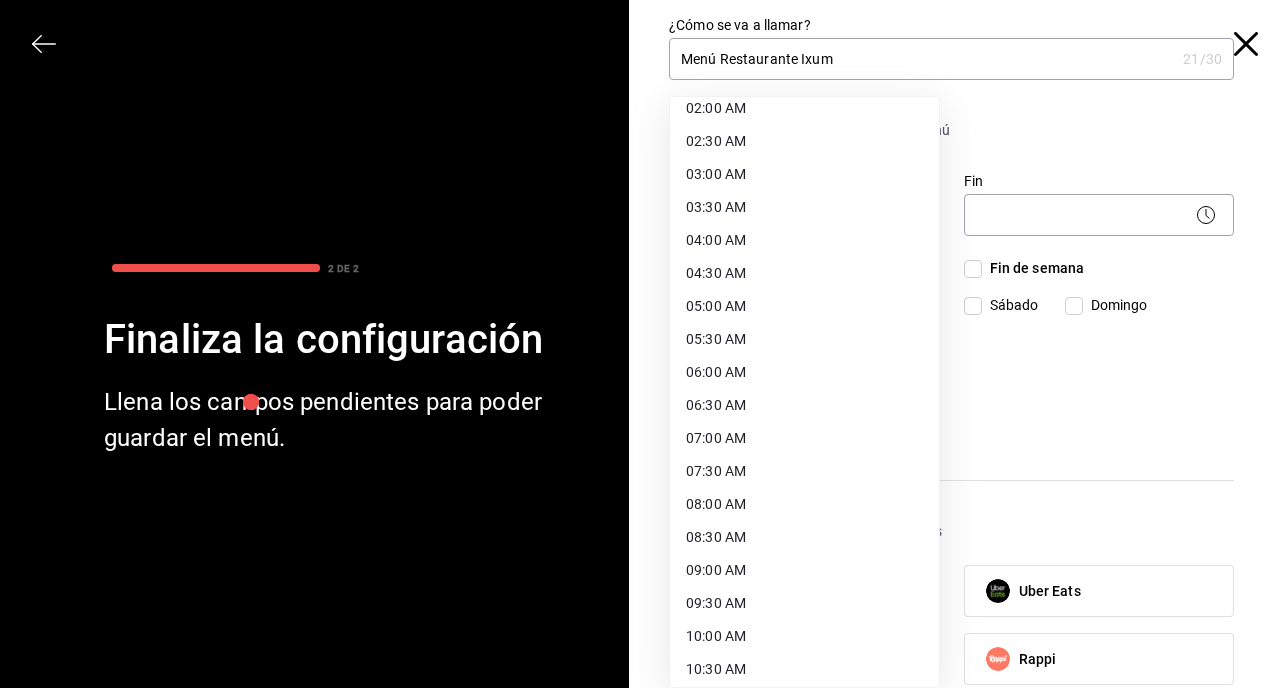 scroll, scrollTop: 152, scrollLeft: 0, axis: vertical 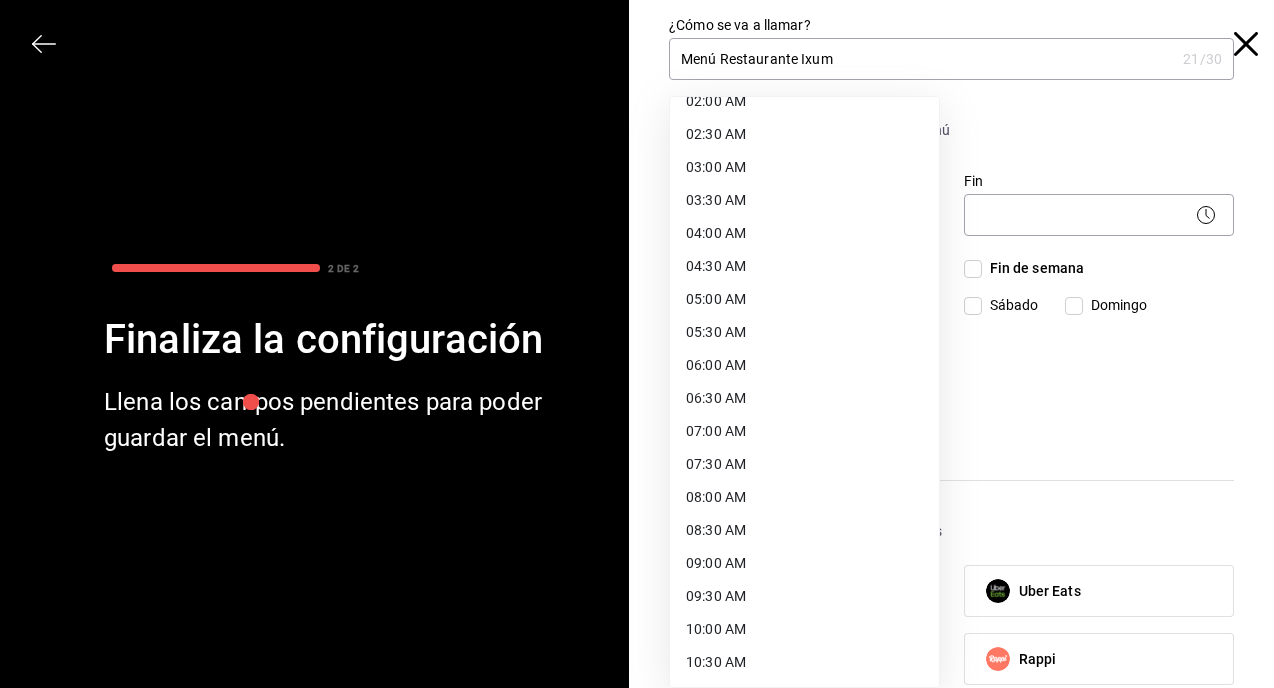 click on "08:00 AM" at bounding box center [804, 497] 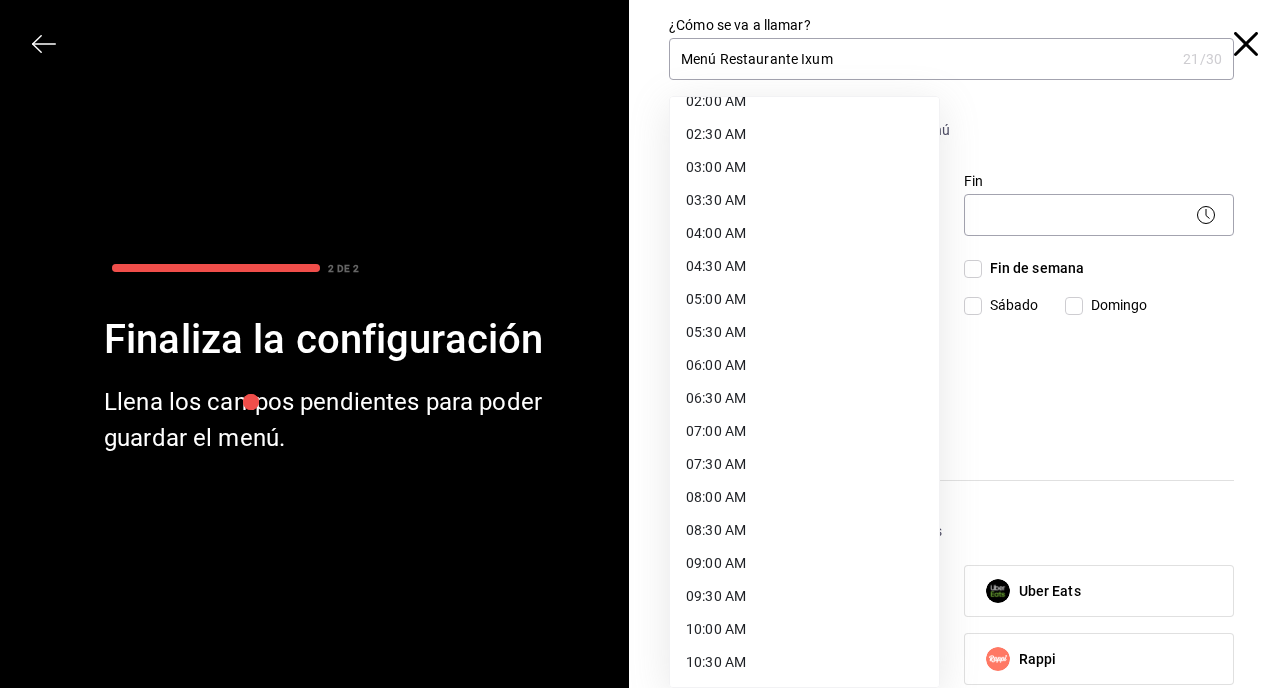 type on "08:00" 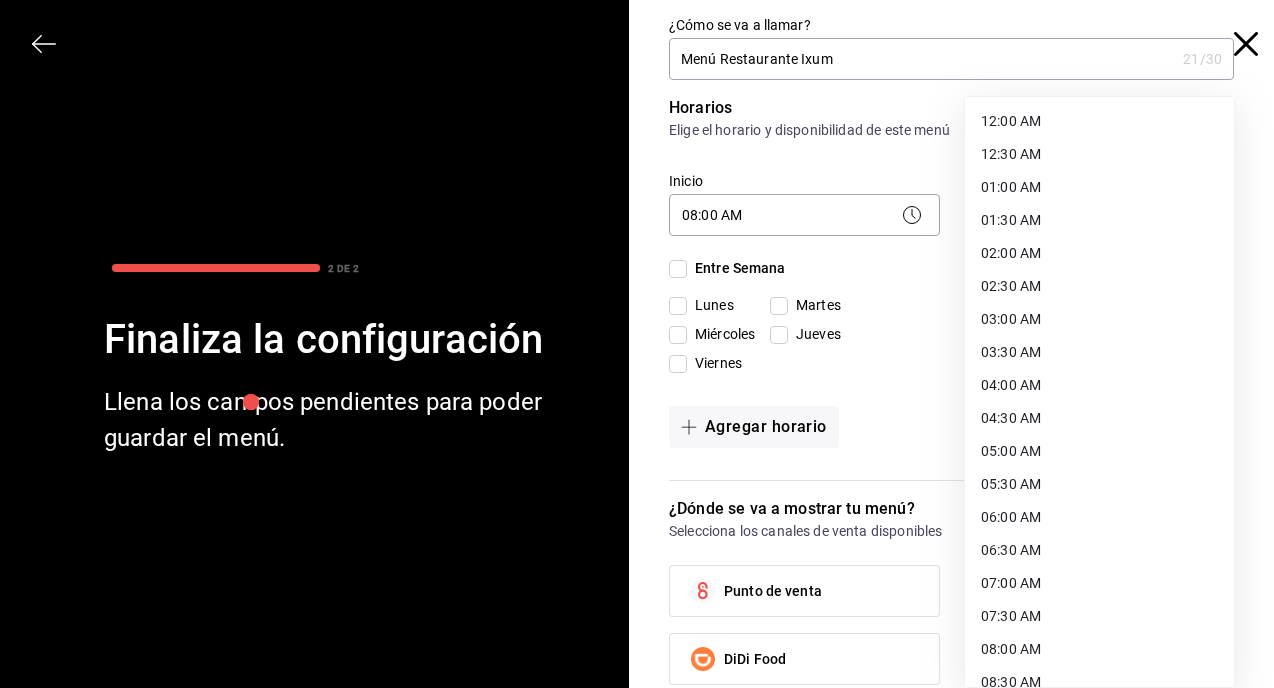 click on "Pregunta a Parrot AI Menú   Suscripción   Ayuda Recomienda Parrot   [NAME]   Sugerir nueva función   Organización - Ixum ([CANCUN]) Cambiar a sucursal Resumen Menús Categorías Artículos Grupos modificadores Resumen organización Agrega y edita los menús, las categorías, artículos y grupos modificadores  (existentes o nuevos) de manera  centralizada. ​ ​ Menú Importar menú Ixum - Borrador Importa la plantilla del menú Convierte tu plantilla en un menú listo para usar y agiliza la configuración en el portal administrador. Asegúrate de seleccionar la marca deseada. Descargar plantilla en blanco Importar plantilla de menú Descargar plantilla de ejemplo GANA 1 MES GRATIS EN TU SUSCRIPCIÓN AQUÍ ¿Recuerdas cómo empezó tu restaurante?
Hoy puedes ayudar a un colega a tener el mismo cambio que tú viviste.
Recomienda Parrot directamente desde tu Portal Administrador.
Es fácil y rápido.
🎁 Por cada restaurante que se una, ganas 1 mes gratis. Ver video tutorial Ir a video Menú" at bounding box center (637, 344) 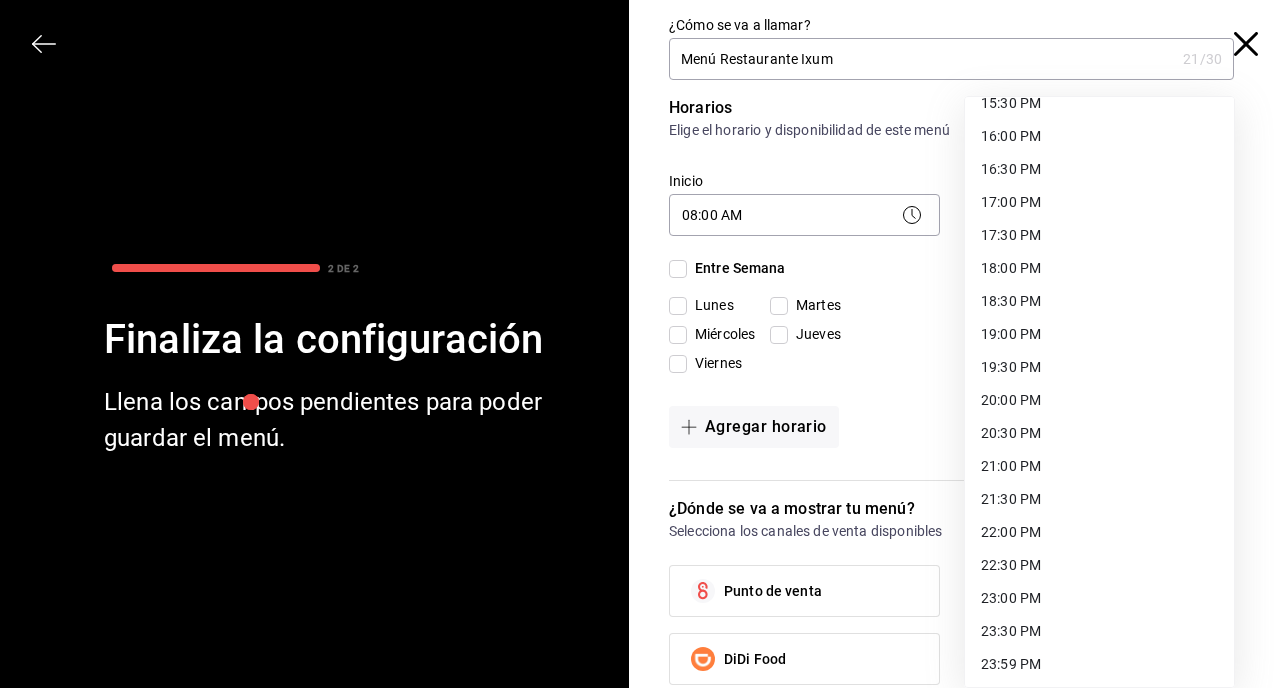 scroll, scrollTop: 1043, scrollLeft: 0, axis: vertical 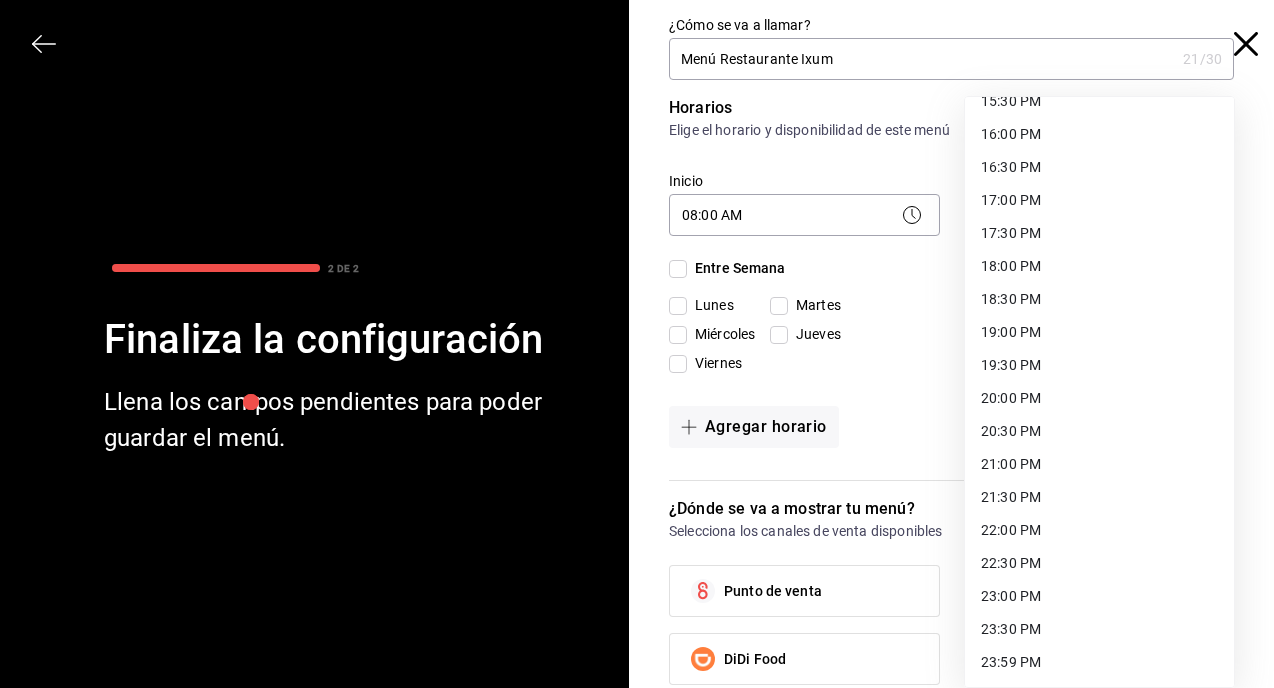 click on "23:59 PM" at bounding box center [1099, 662] 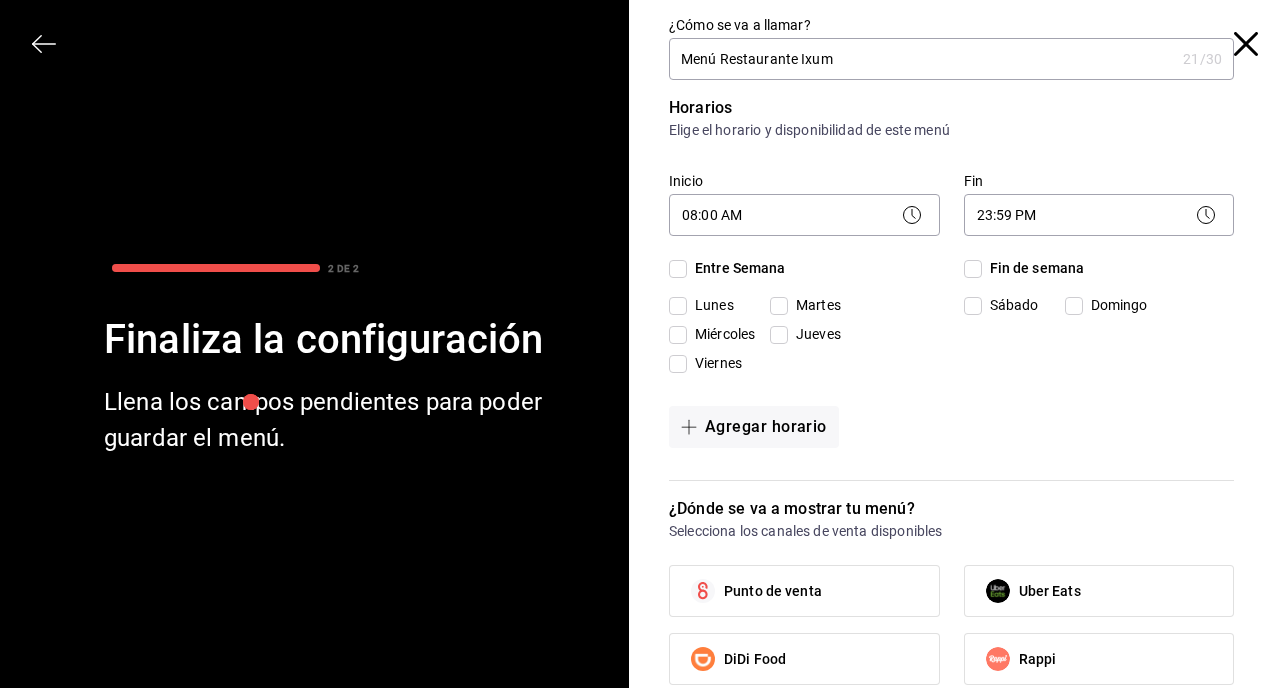 click on "Entre Semana" at bounding box center [736, 268] 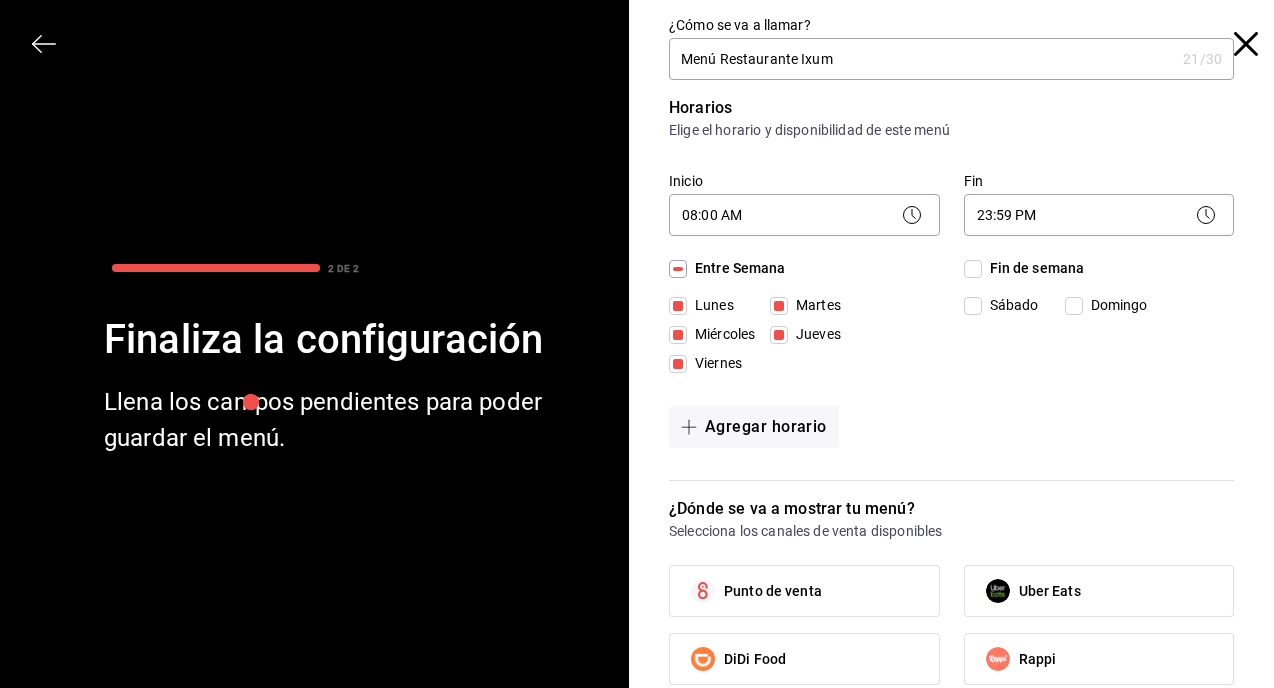 click on "Fin de semana" at bounding box center [973, 269] 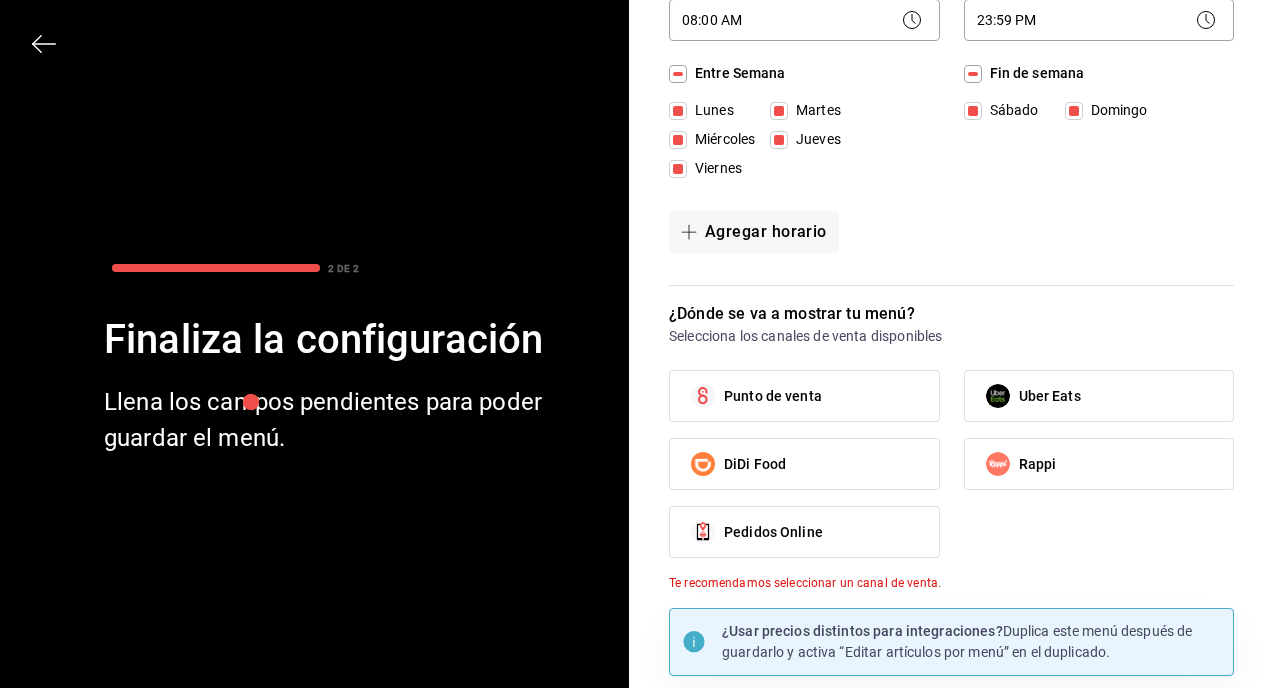 scroll, scrollTop: 257, scrollLeft: 0, axis: vertical 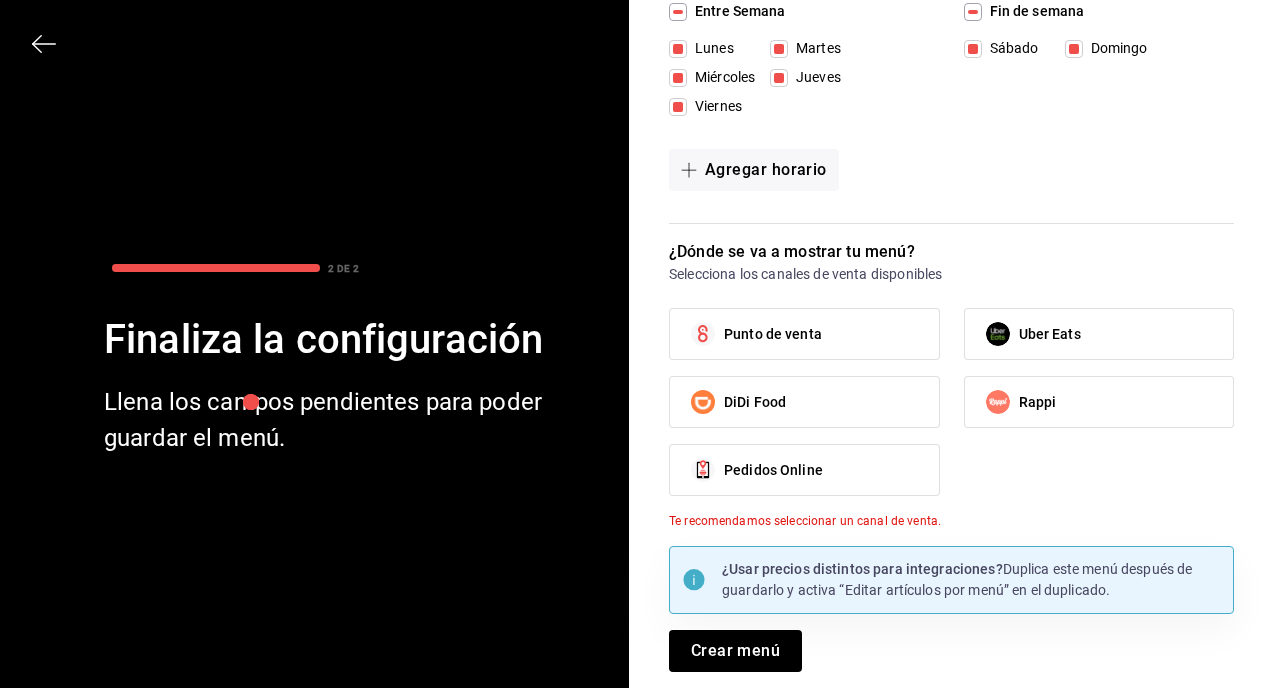 click on "Punto de venta" at bounding box center (773, 334) 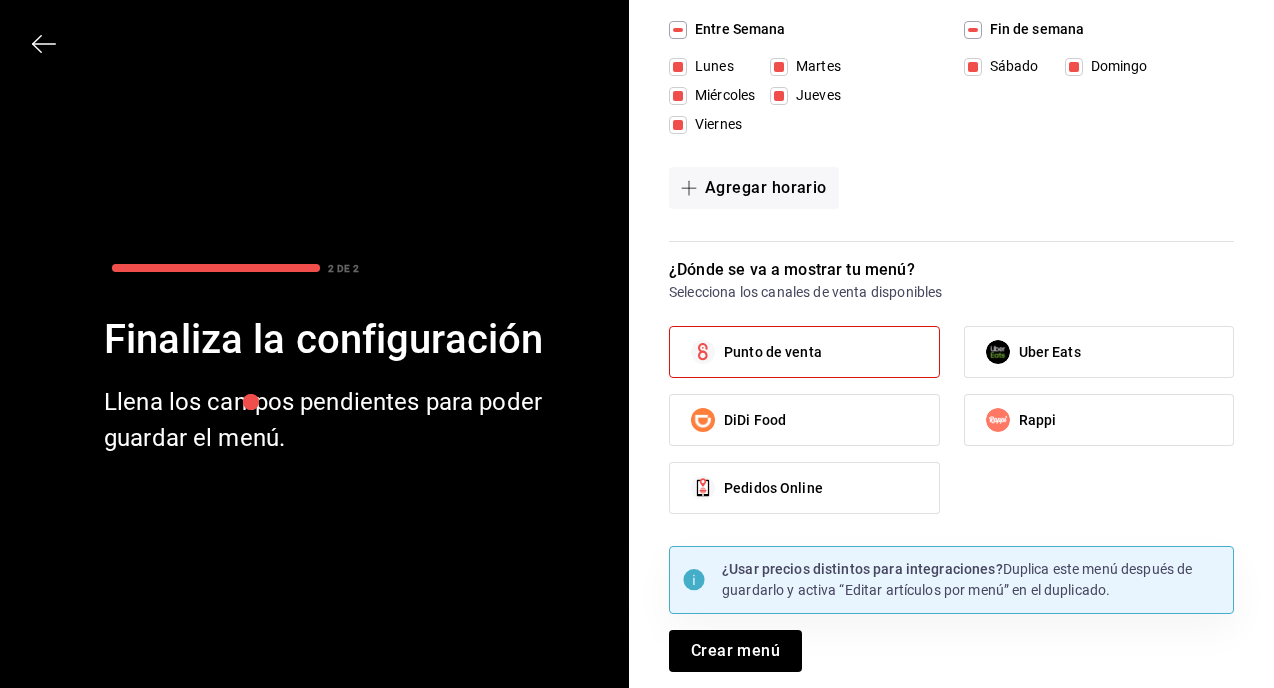 scroll, scrollTop: 239, scrollLeft: 0, axis: vertical 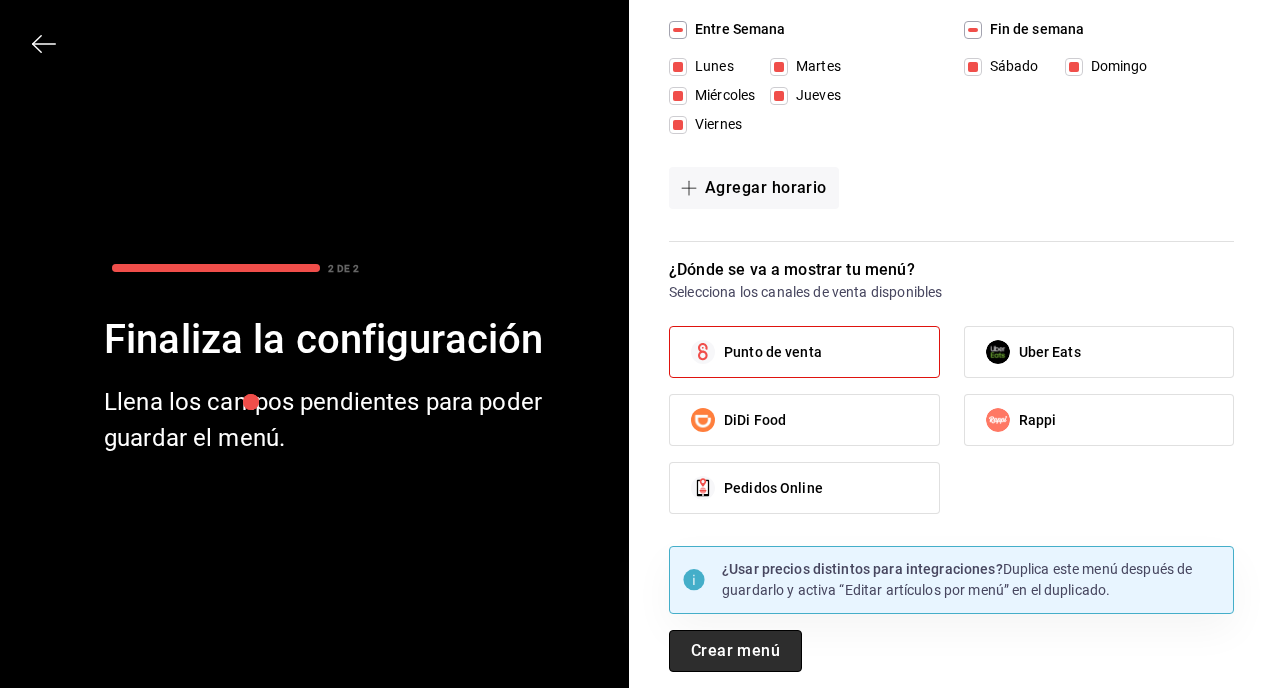 click on "Crear menú" at bounding box center (735, 651) 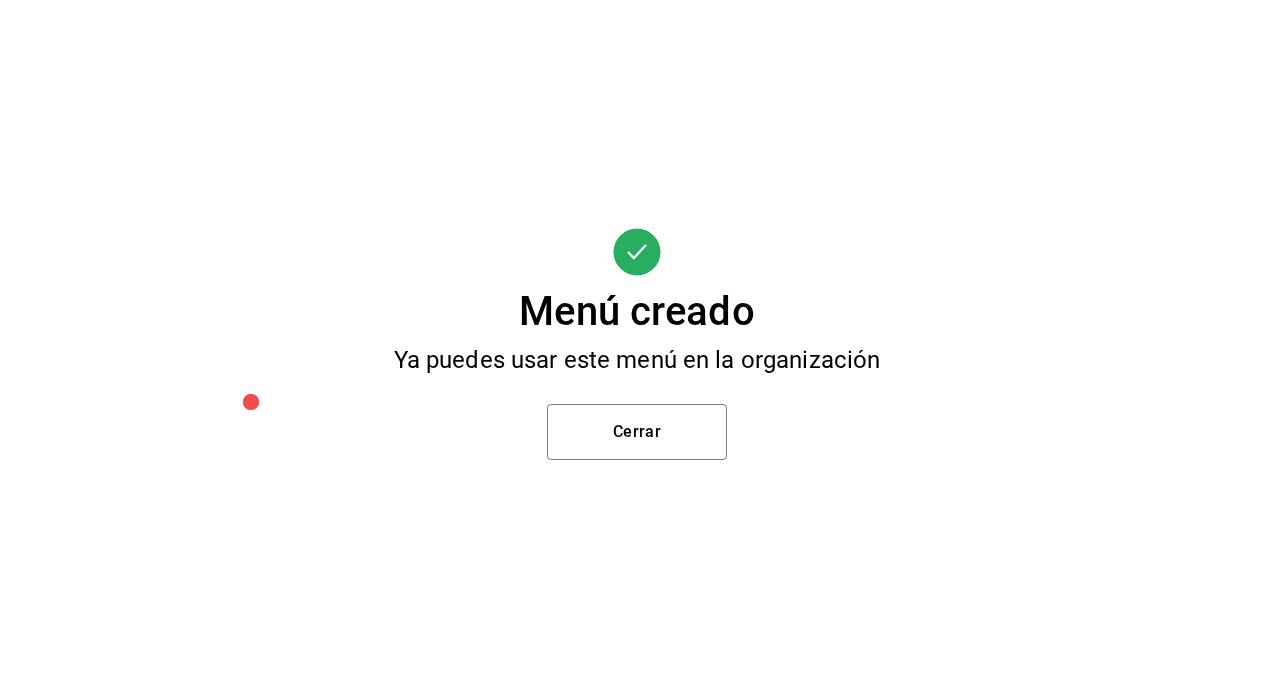 scroll, scrollTop: 0, scrollLeft: 0, axis: both 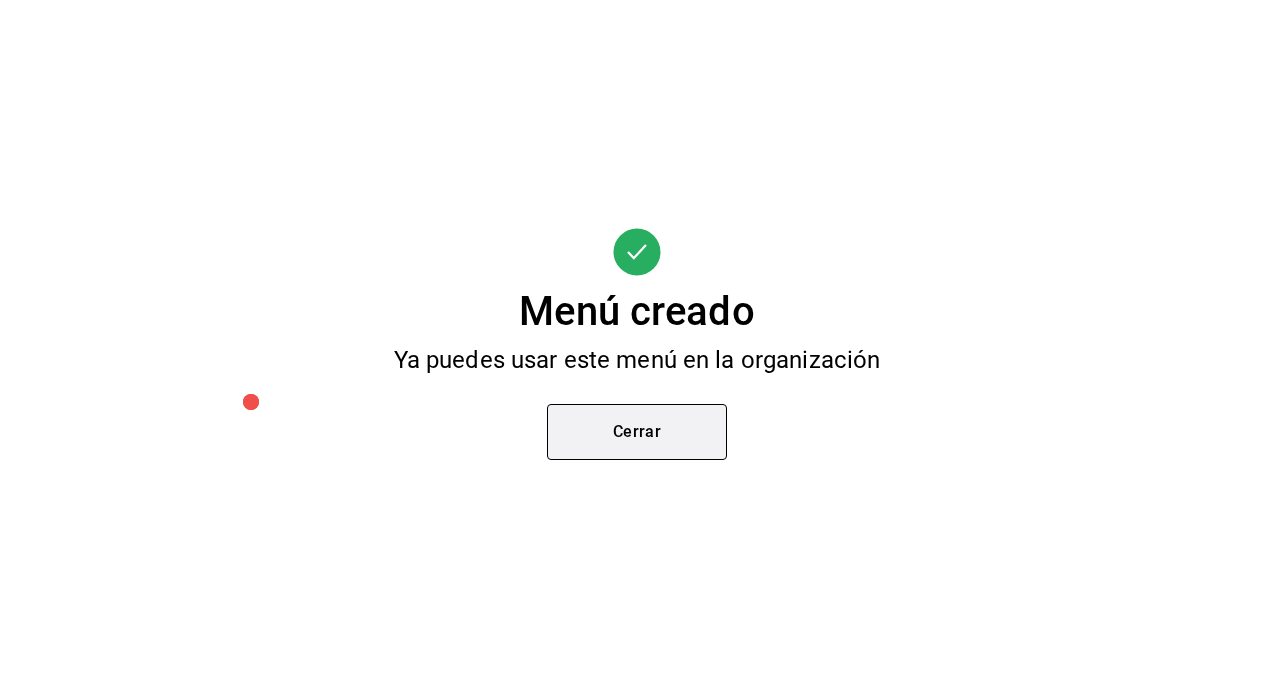 click on "Cerrar" at bounding box center (637, 432) 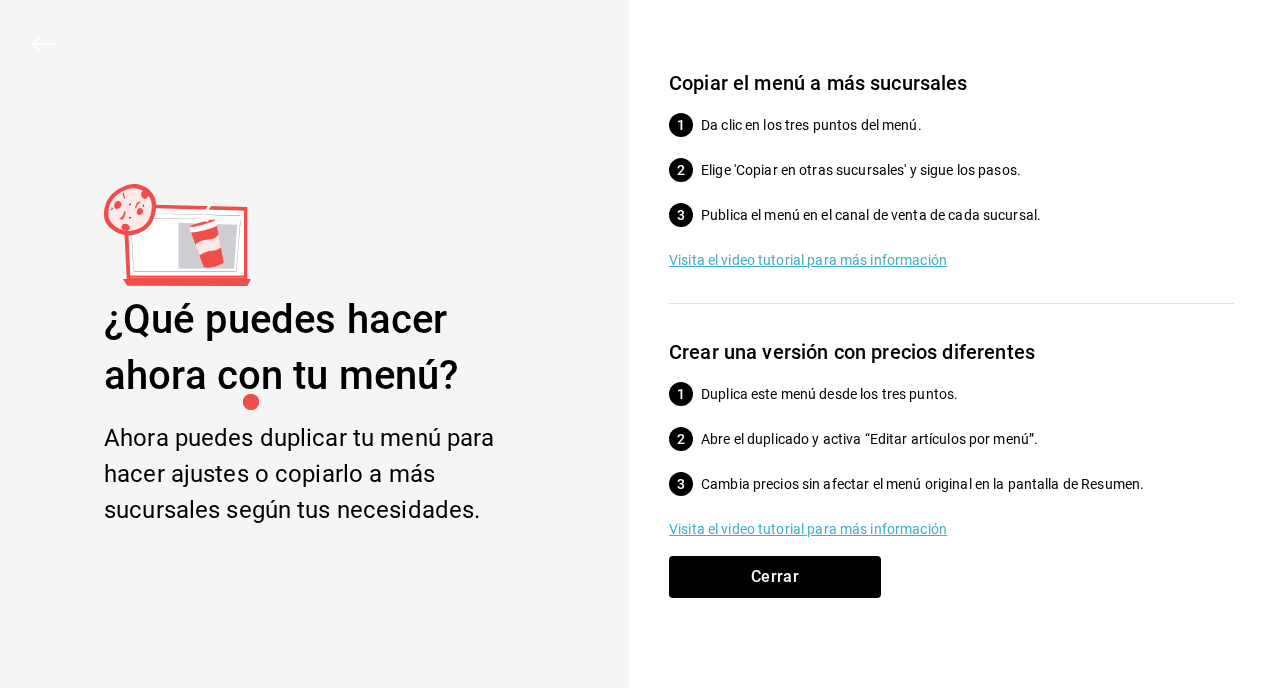 click on "Visita el video tutorial para más información" at bounding box center (951, 260) 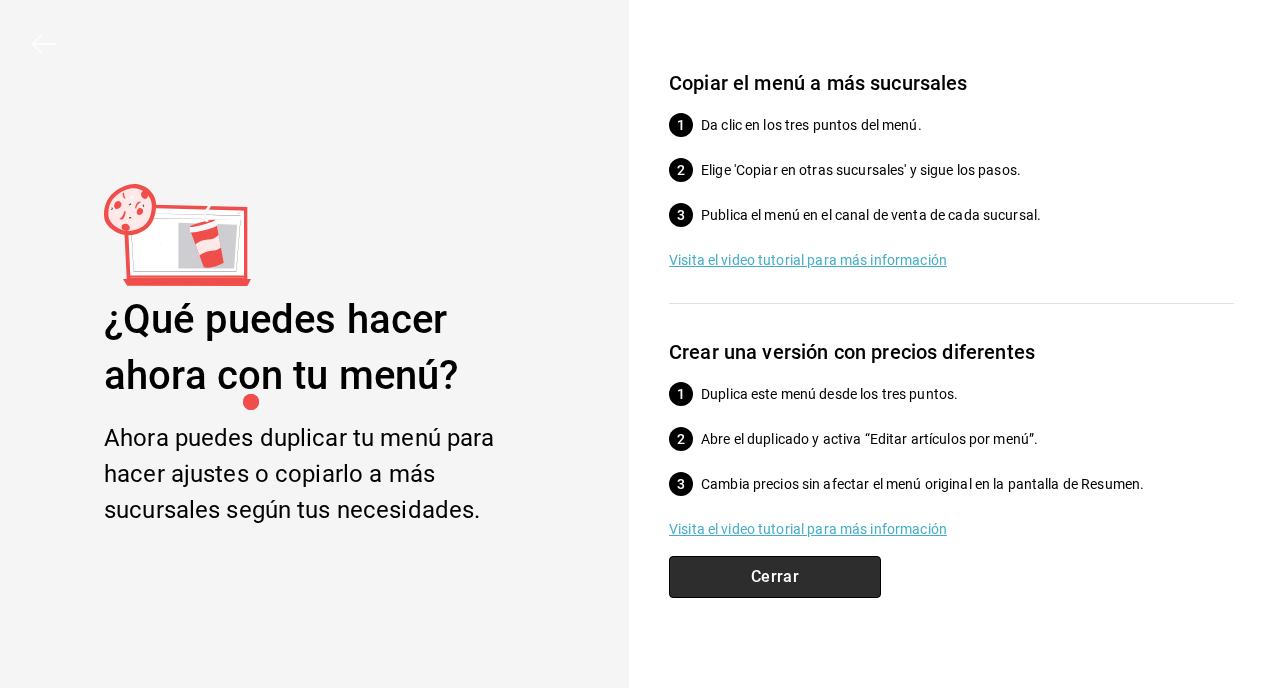 click on "Cerrar" at bounding box center (775, 577) 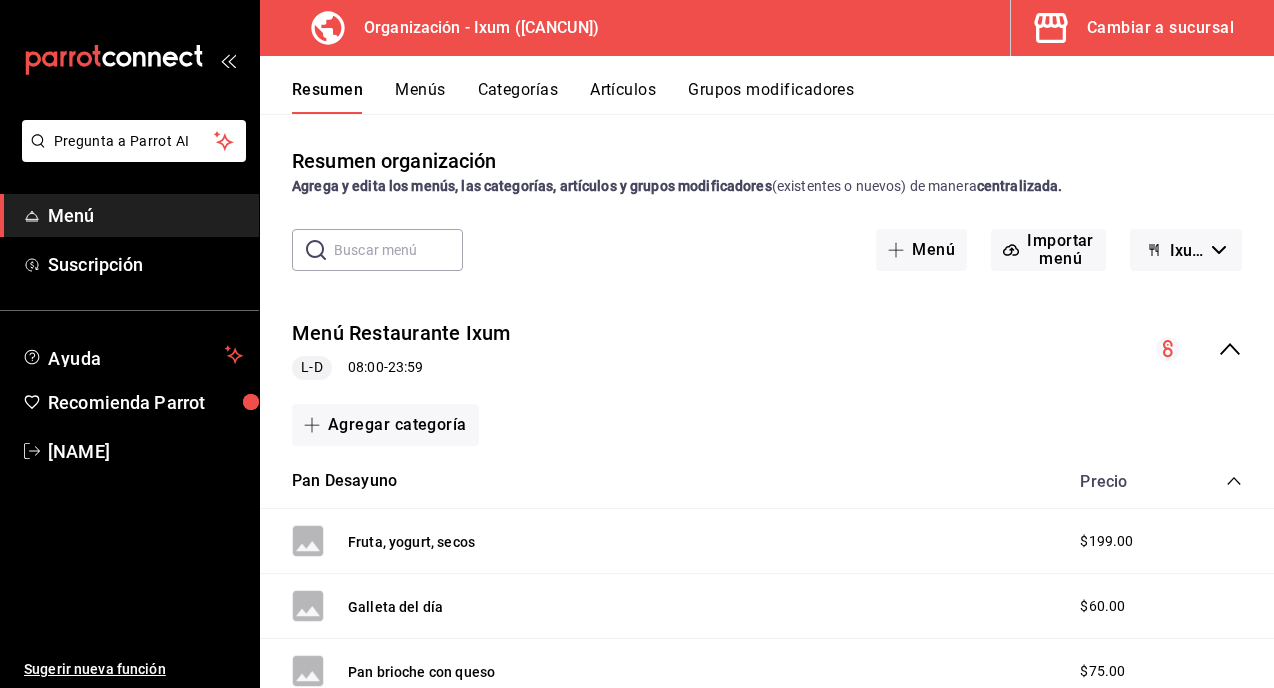 click on "Menús" at bounding box center (420, 97) 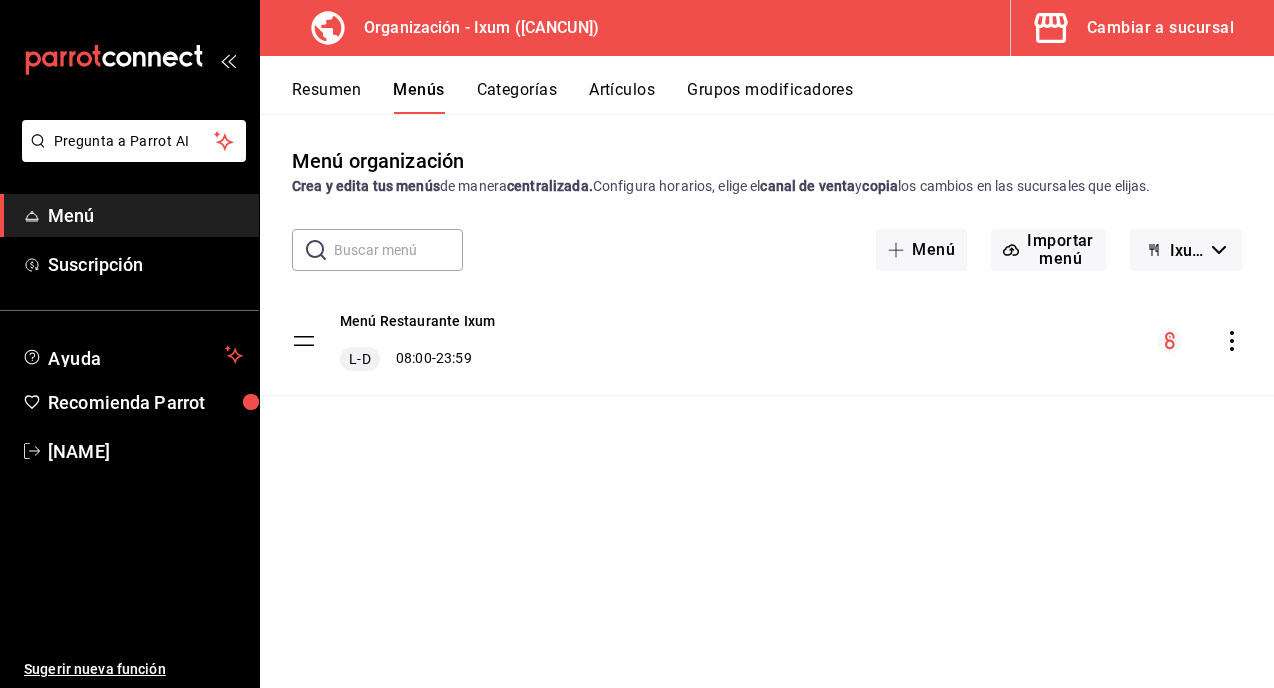 click 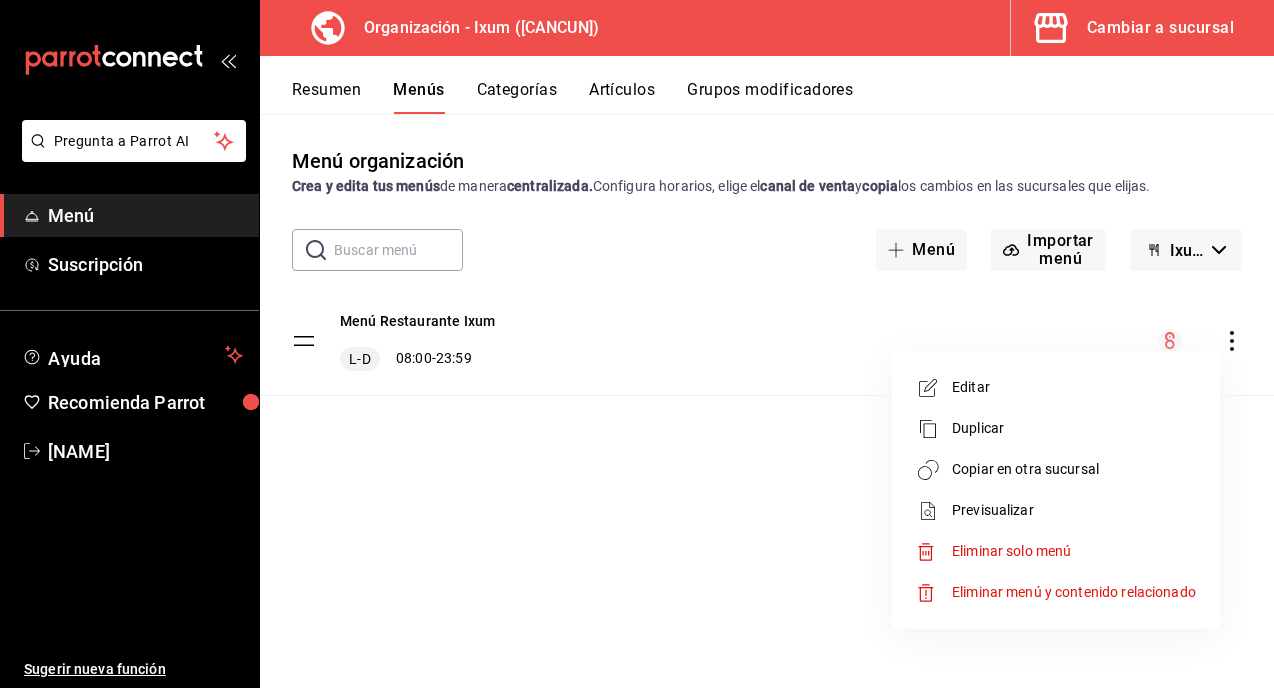 click on "Copiar en otra sucursal" at bounding box center [1074, 469] 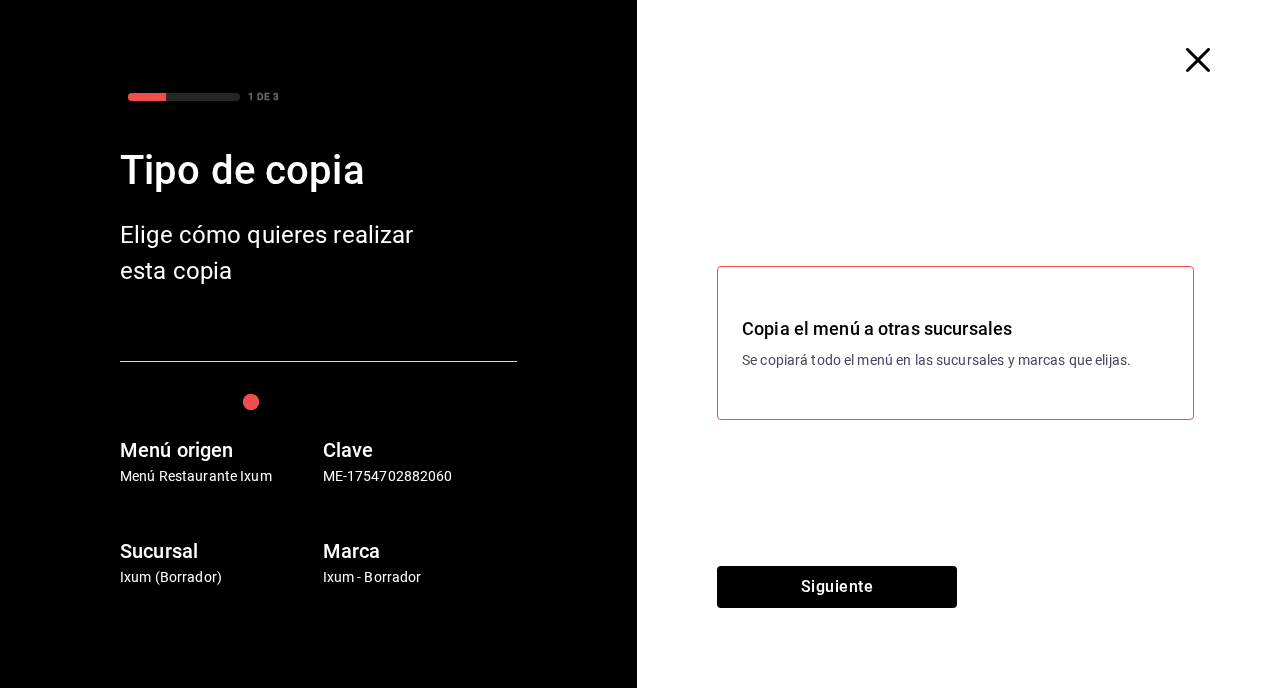 click on "Se copiará todo el menú en las sucursales y marcas que elijas." at bounding box center (955, 360) 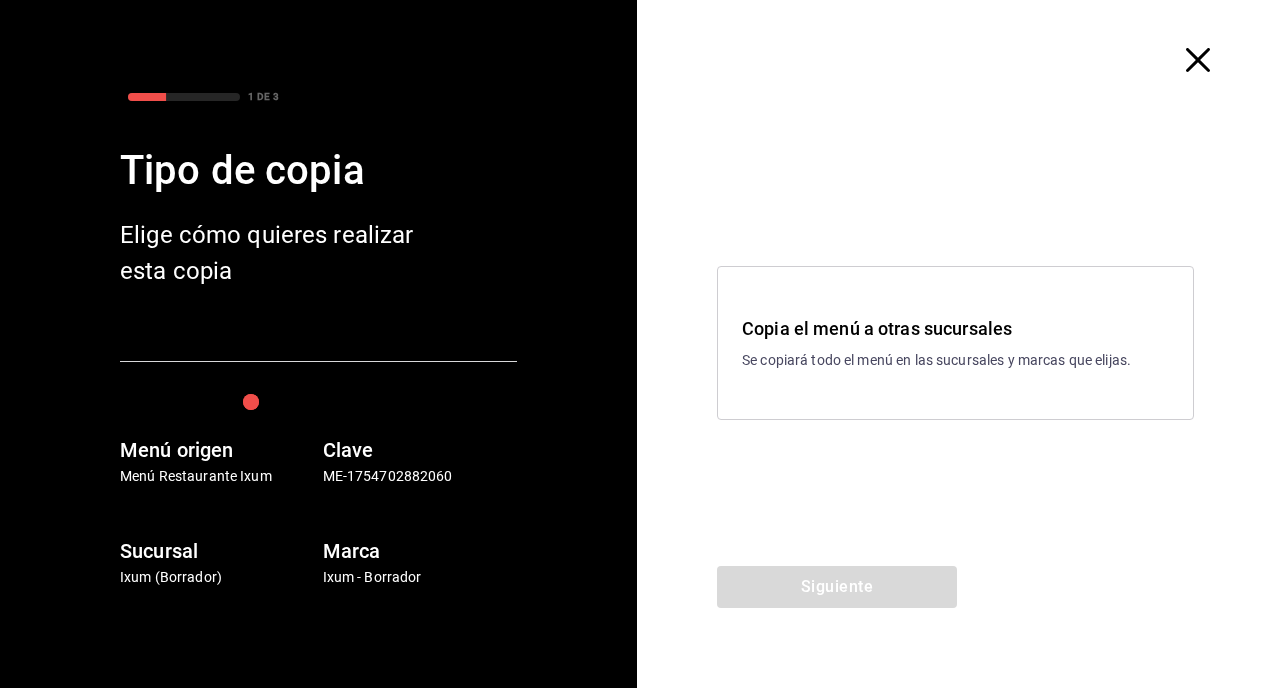 click on "Copia el menú a otras sucursales Se copiará todo el menú en las sucursales y marcas que elijas." at bounding box center [955, 343] 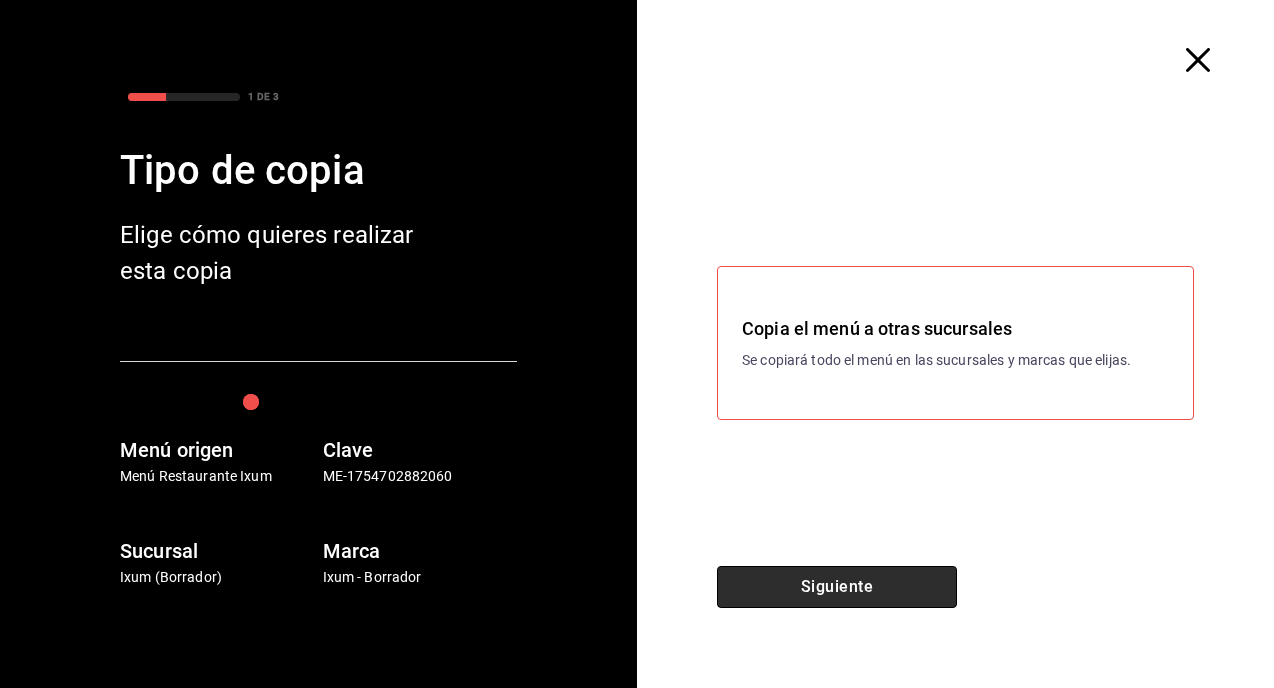 click on "Siguiente" at bounding box center (837, 587) 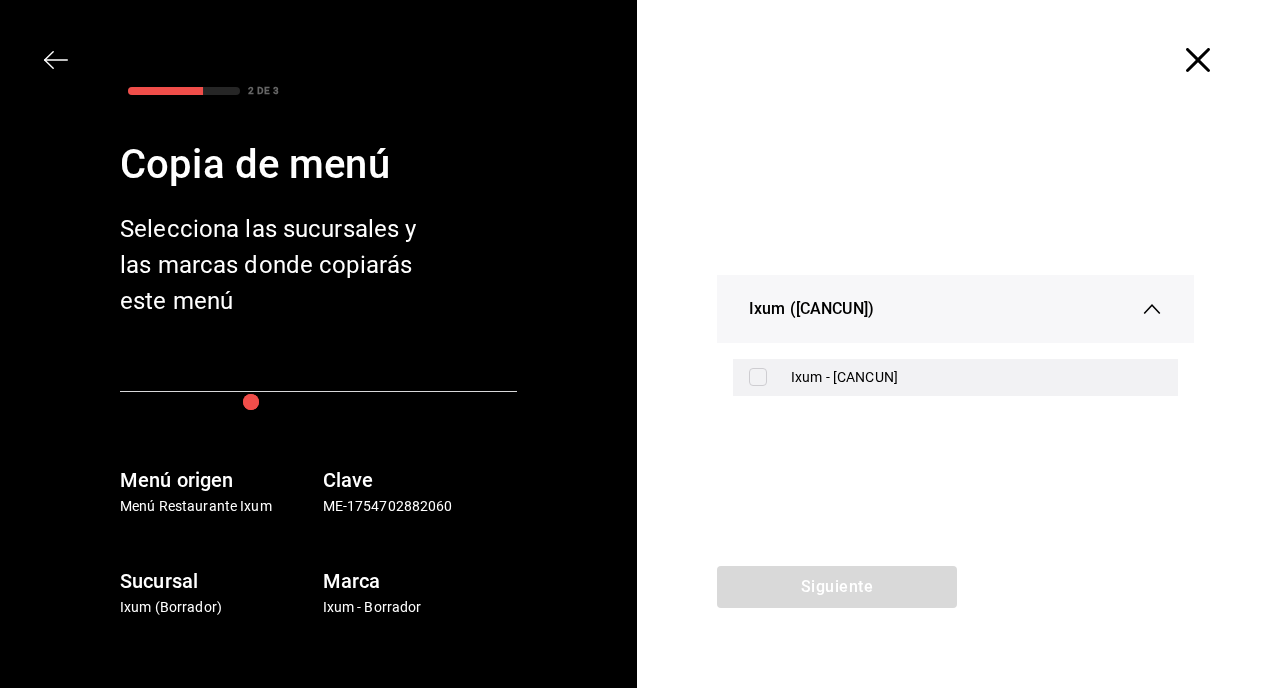 click at bounding box center (758, 377) 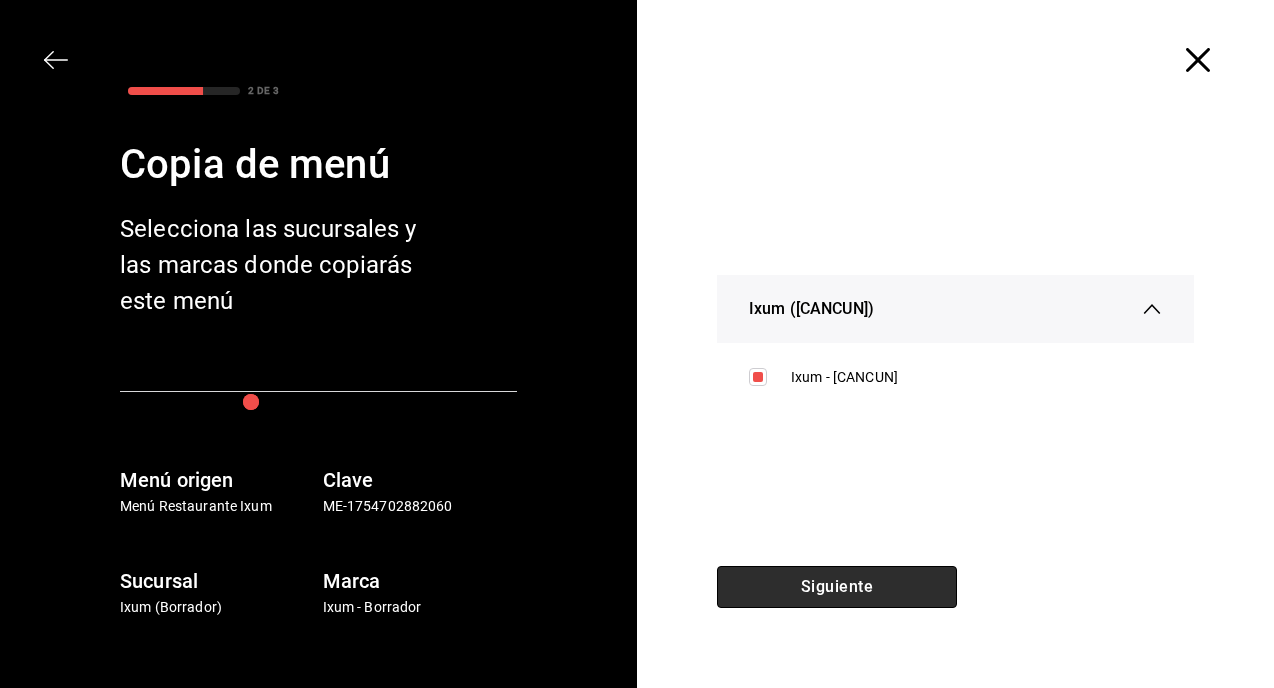click on "Siguiente" at bounding box center (837, 587) 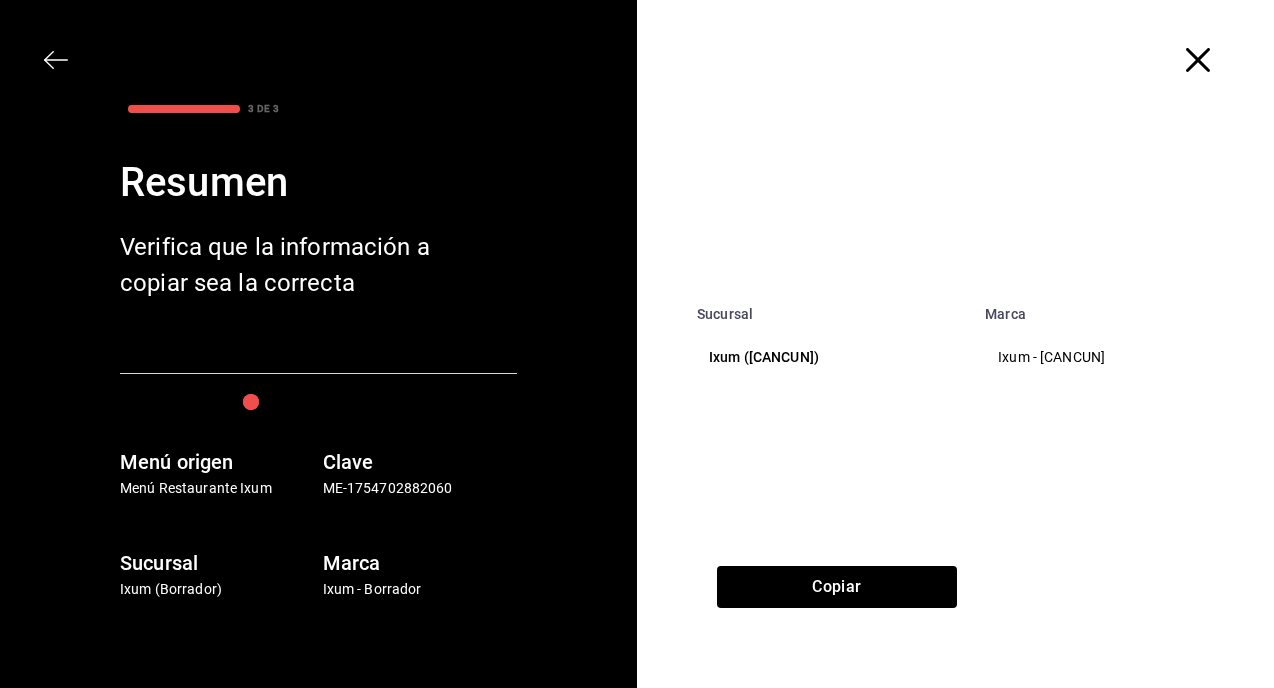 click on "Ixum ([CANCUN])" at bounding box center (829, 357) 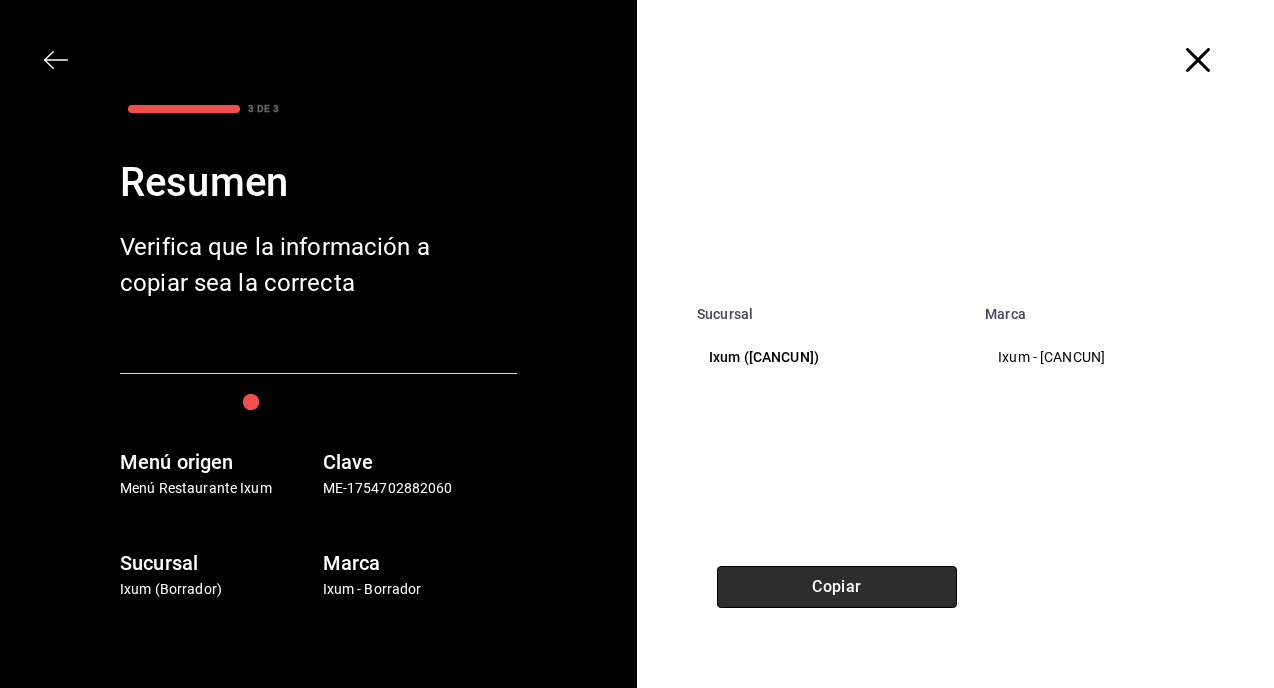 click on "Copiar" at bounding box center (837, 587) 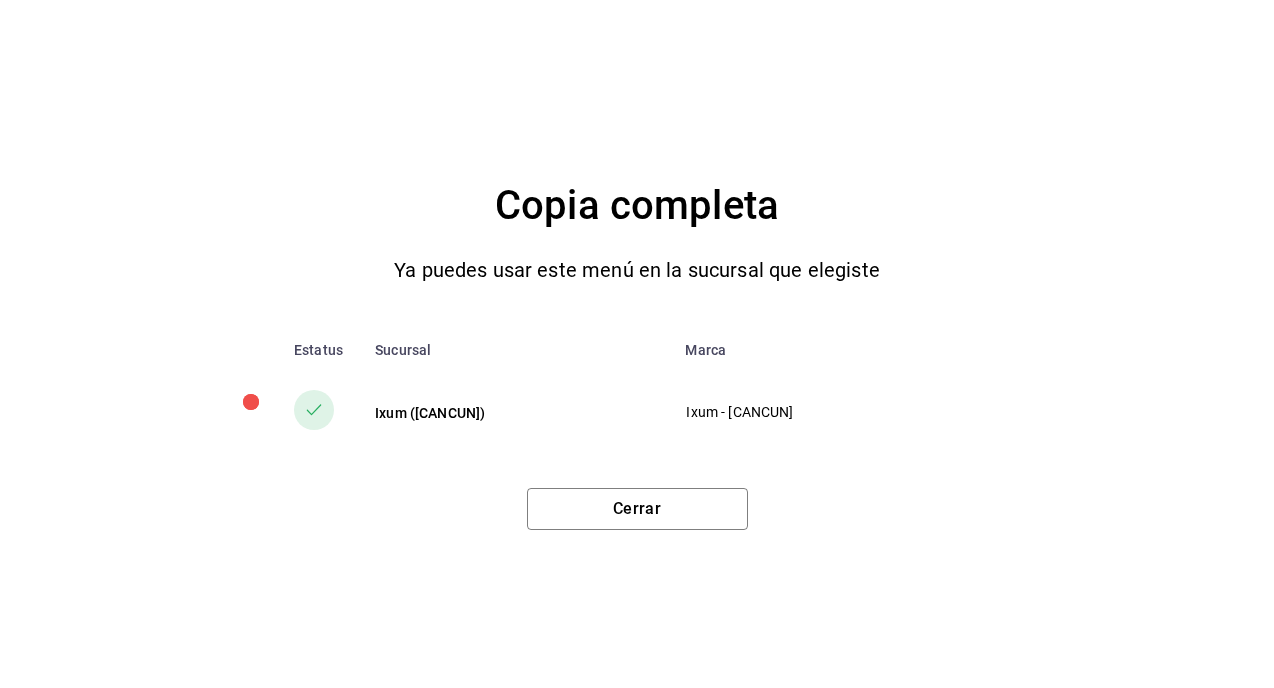 click 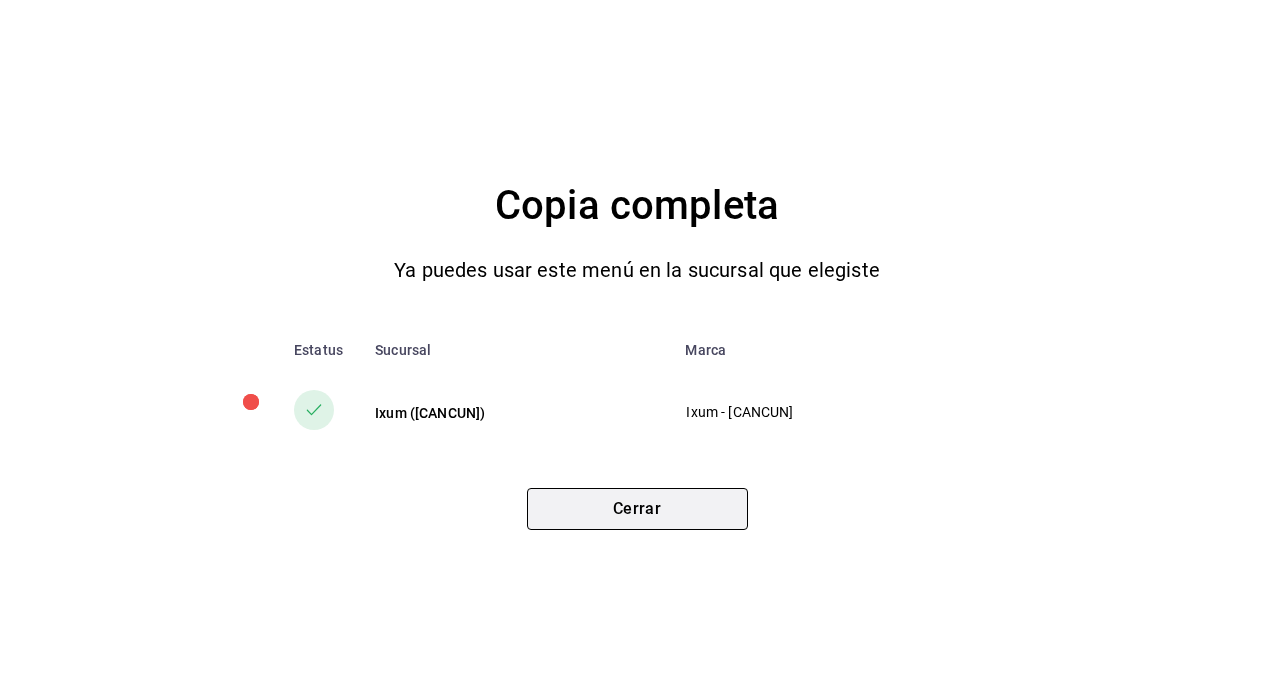 click on "Cerrar" at bounding box center (637, 509) 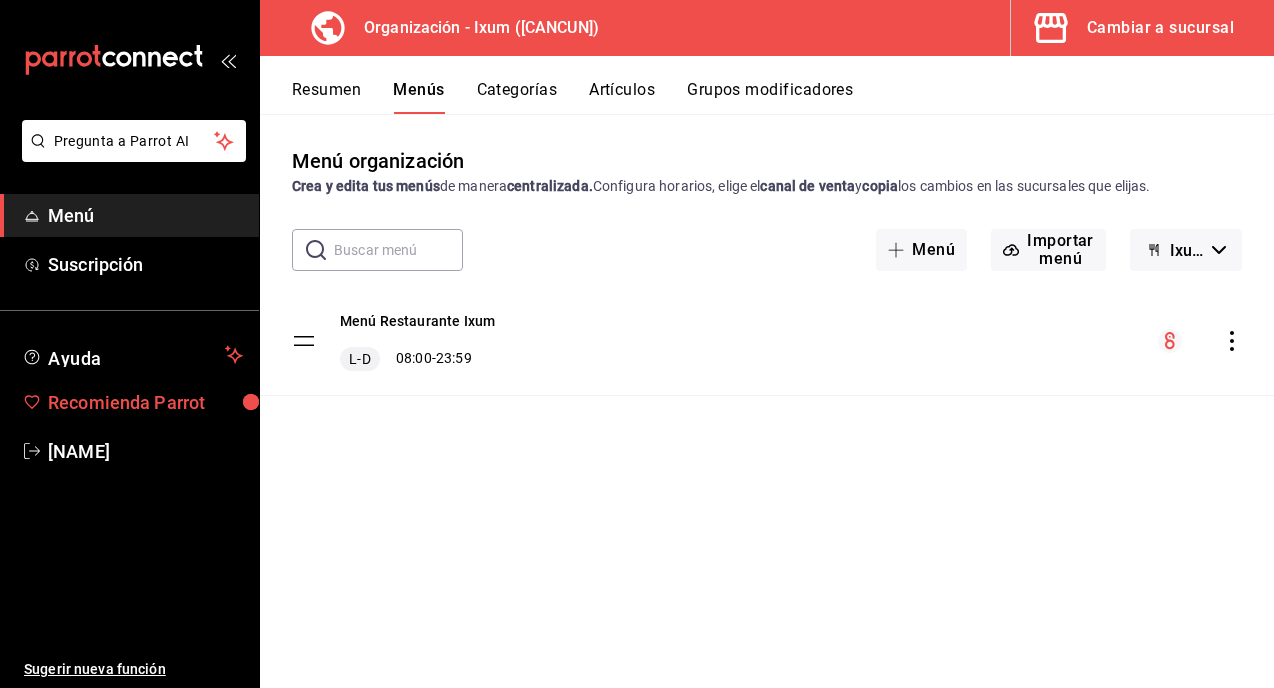 click on "Recomienda Parrot" at bounding box center [145, 402] 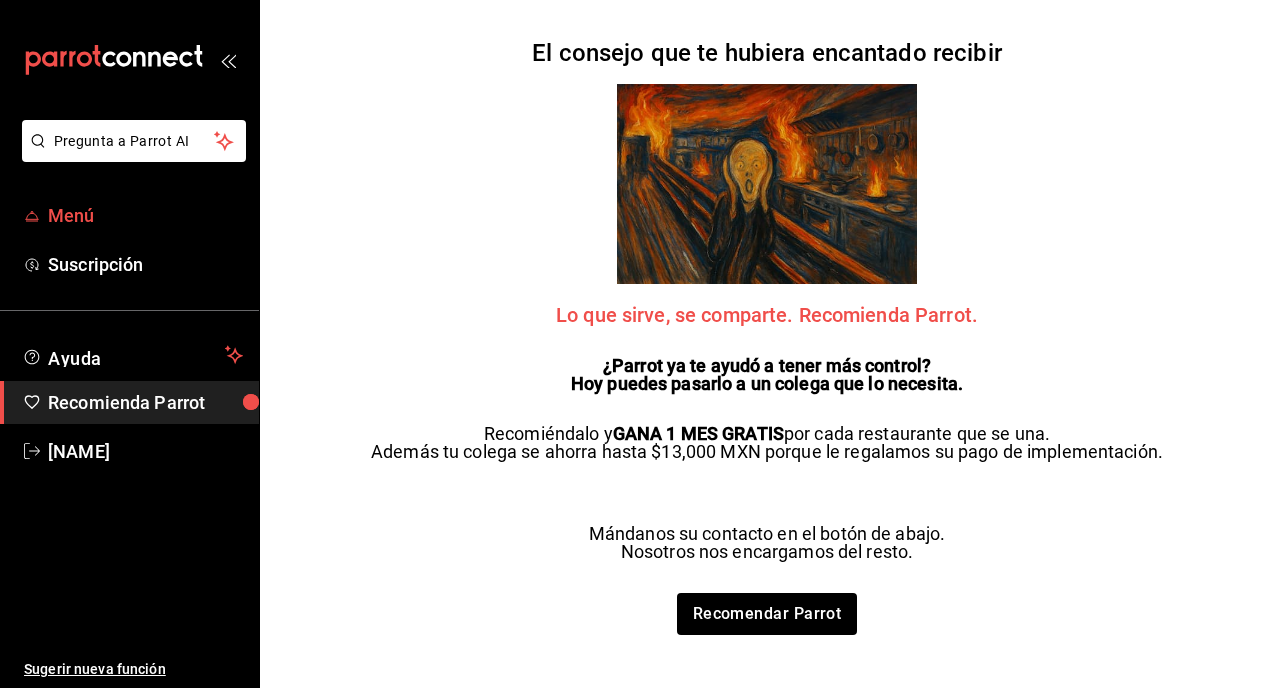 click on "Menú" at bounding box center [145, 215] 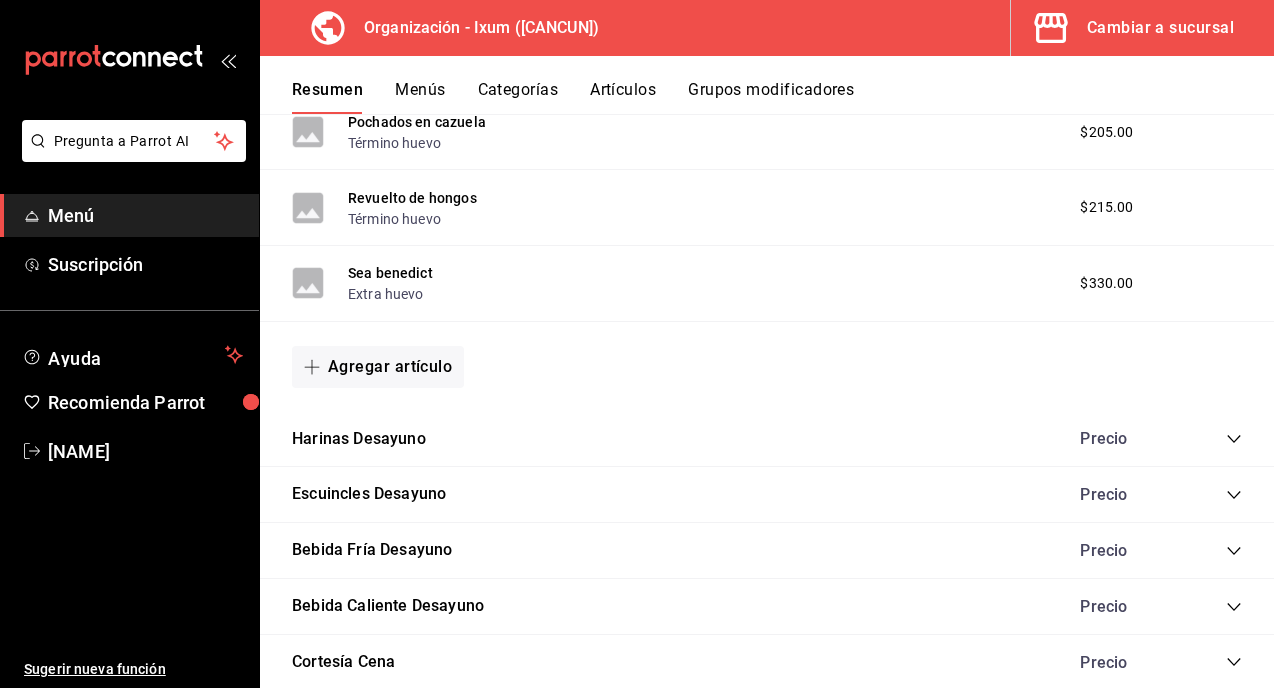 scroll, scrollTop: 1104, scrollLeft: 0, axis: vertical 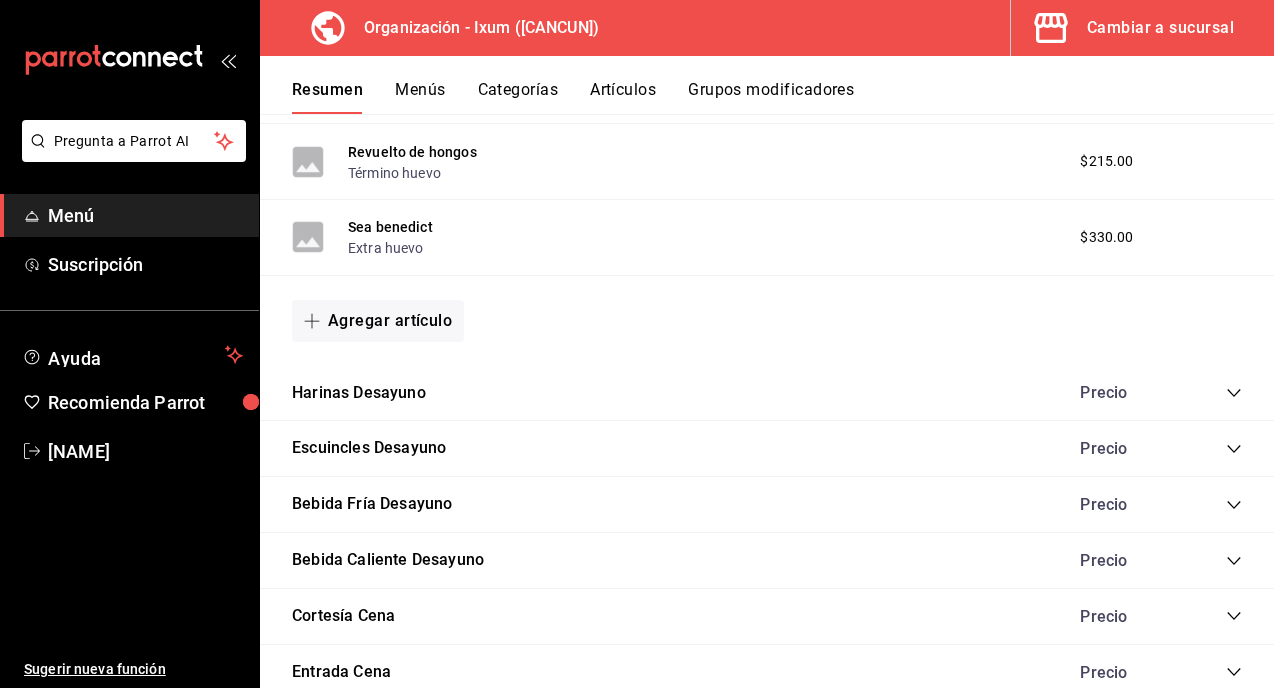 click on "Precio" at bounding box center [1151, 392] 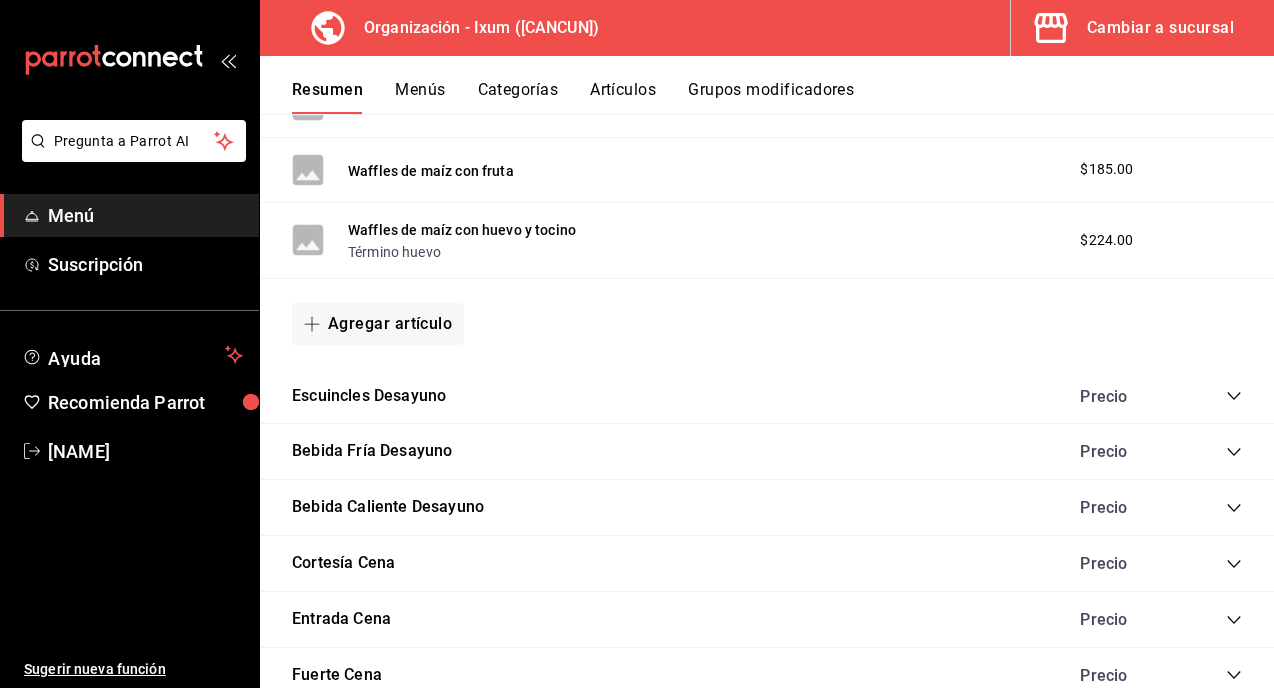 scroll, scrollTop: 1592, scrollLeft: 0, axis: vertical 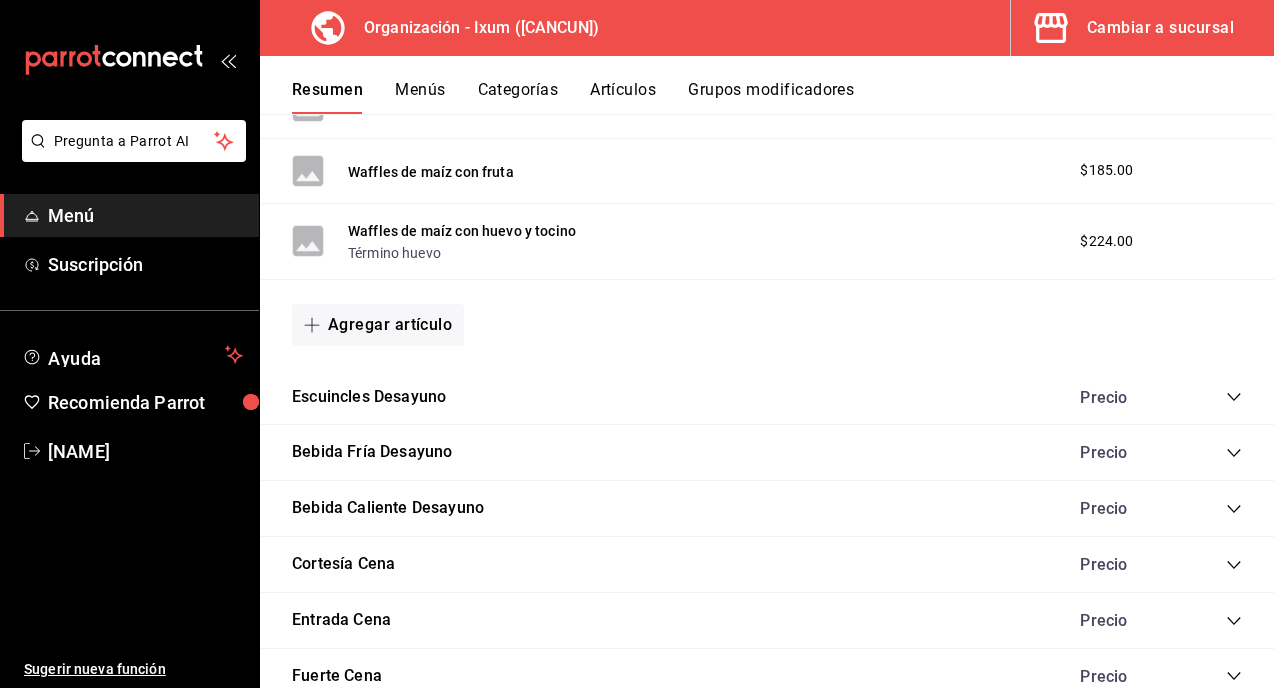 click 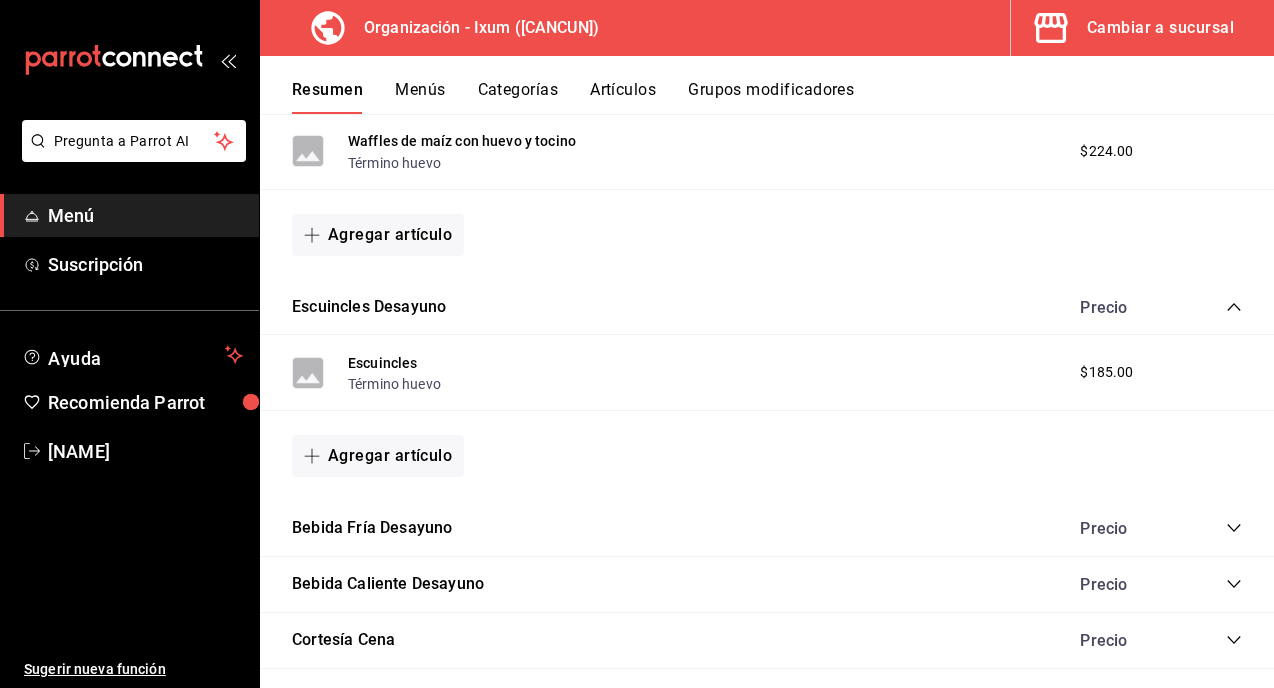 scroll, scrollTop: 1842, scrollLeft: 0, axis: vertical 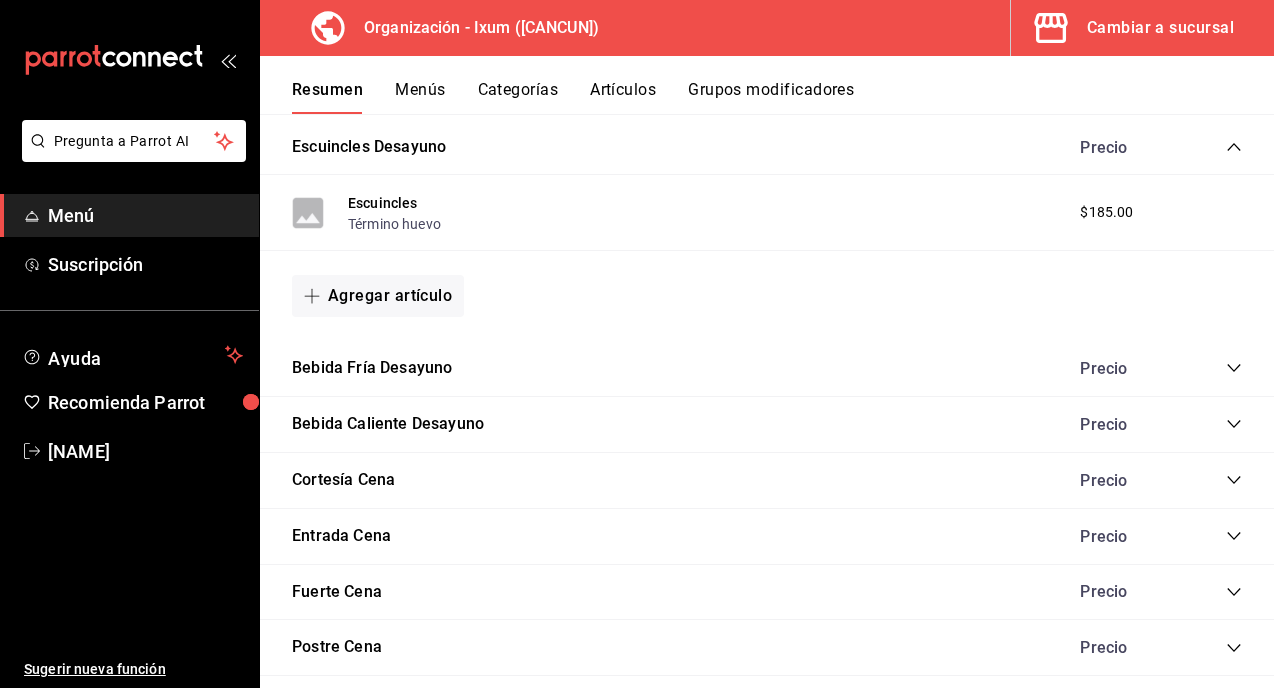 click 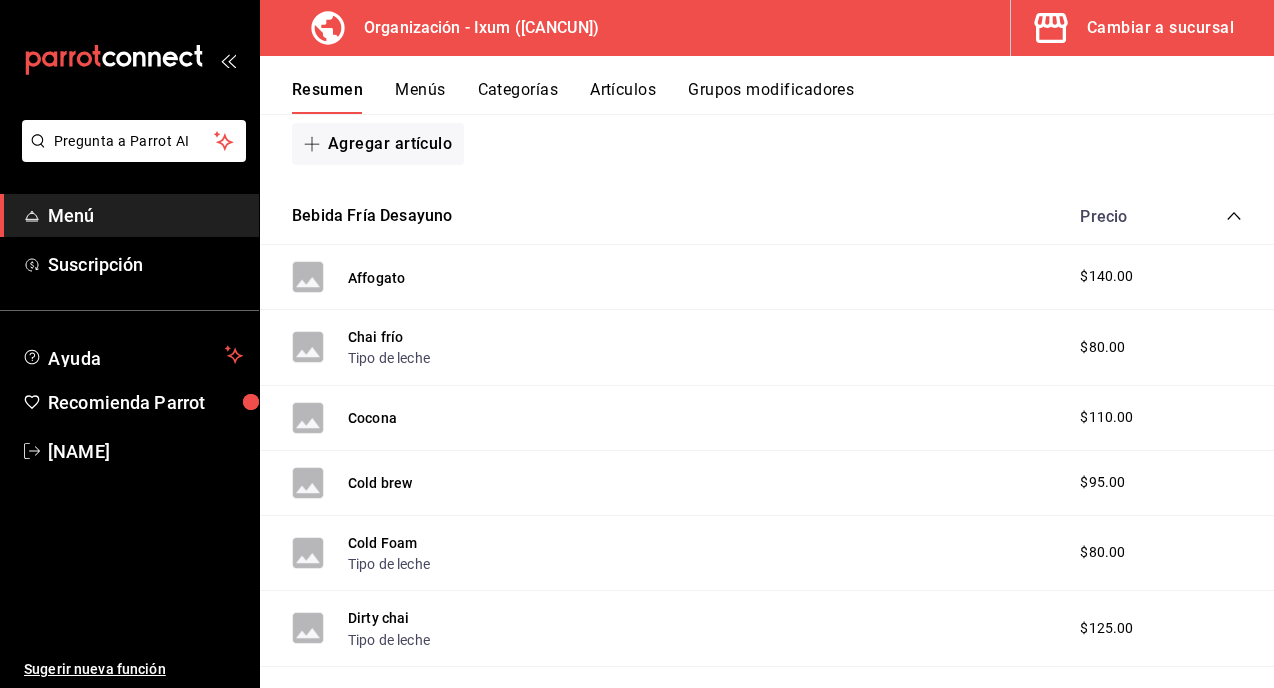 scroll, scrollTop: 2012, scrollLeft: 0, axis: vertical 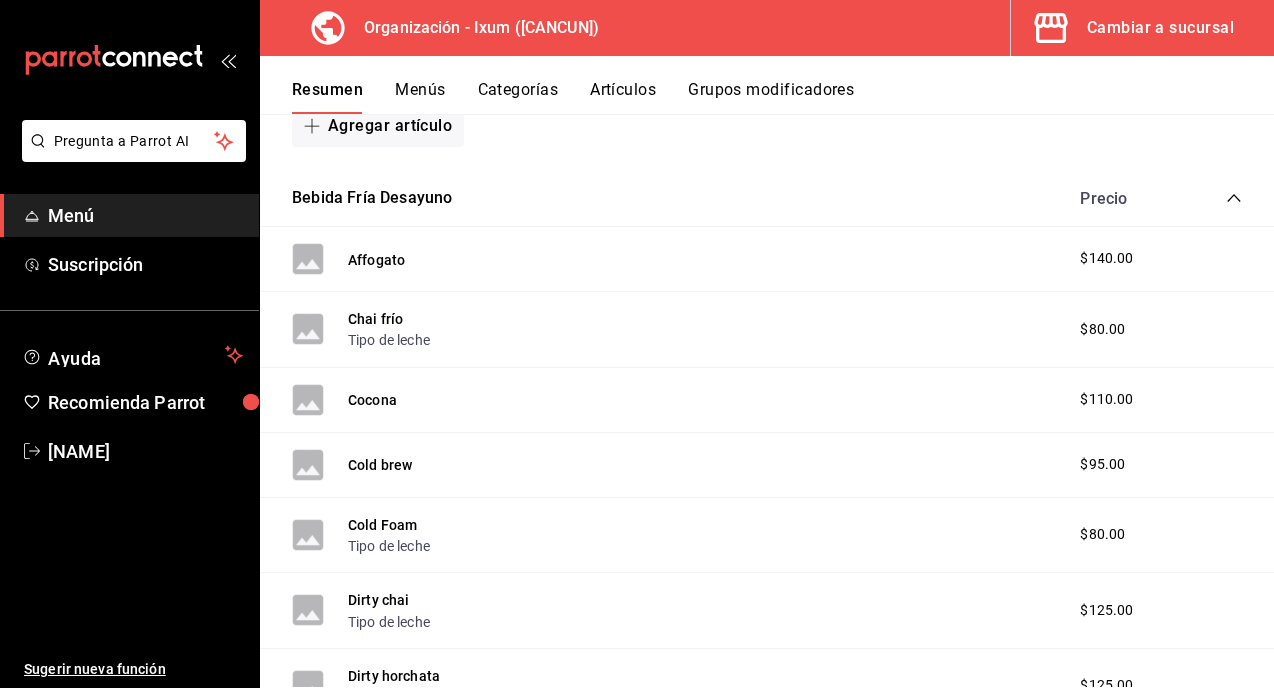 click on "$140.00" at bounding box center [1106, 258] 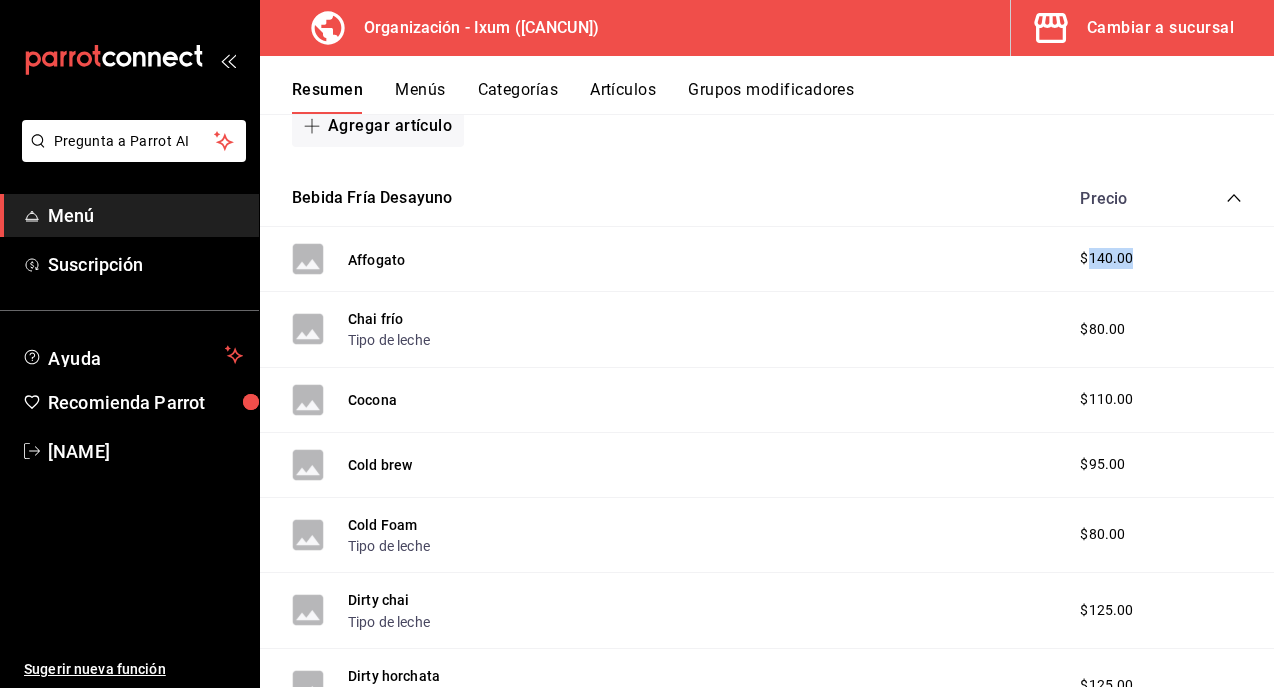 click on "$140.00" at bounding box center [1106, 258] 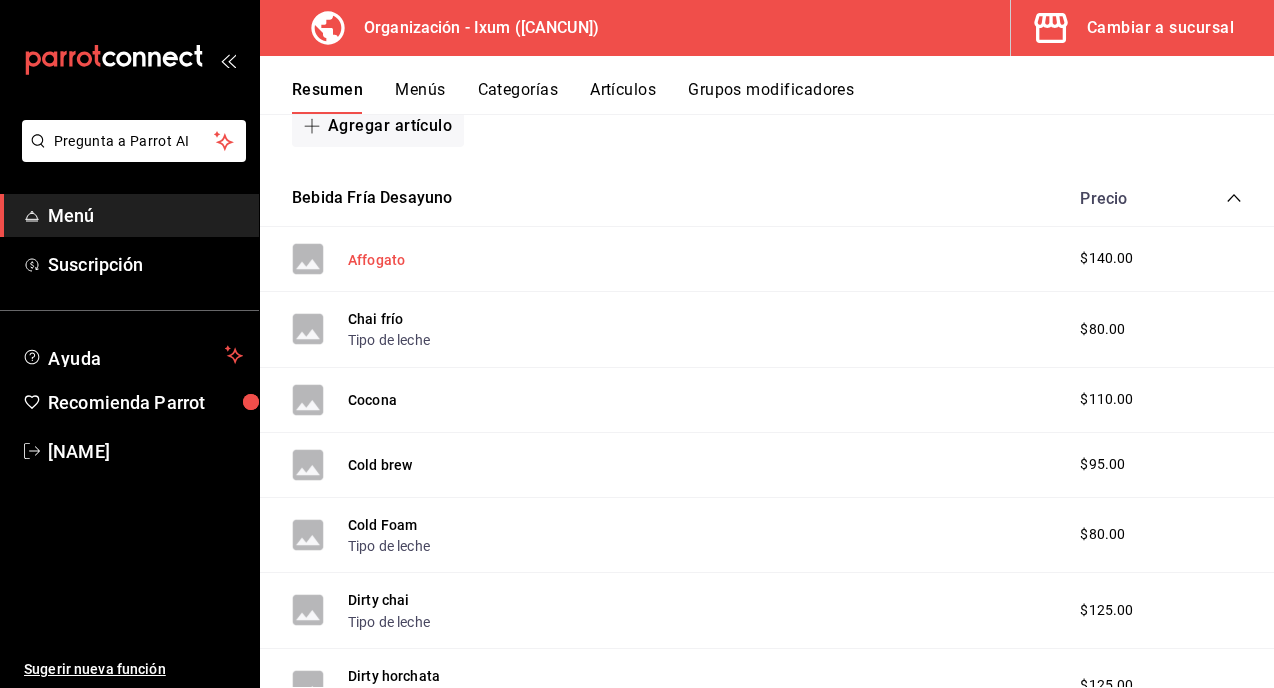 click on "Affogato" at bounding box center [376, 260] 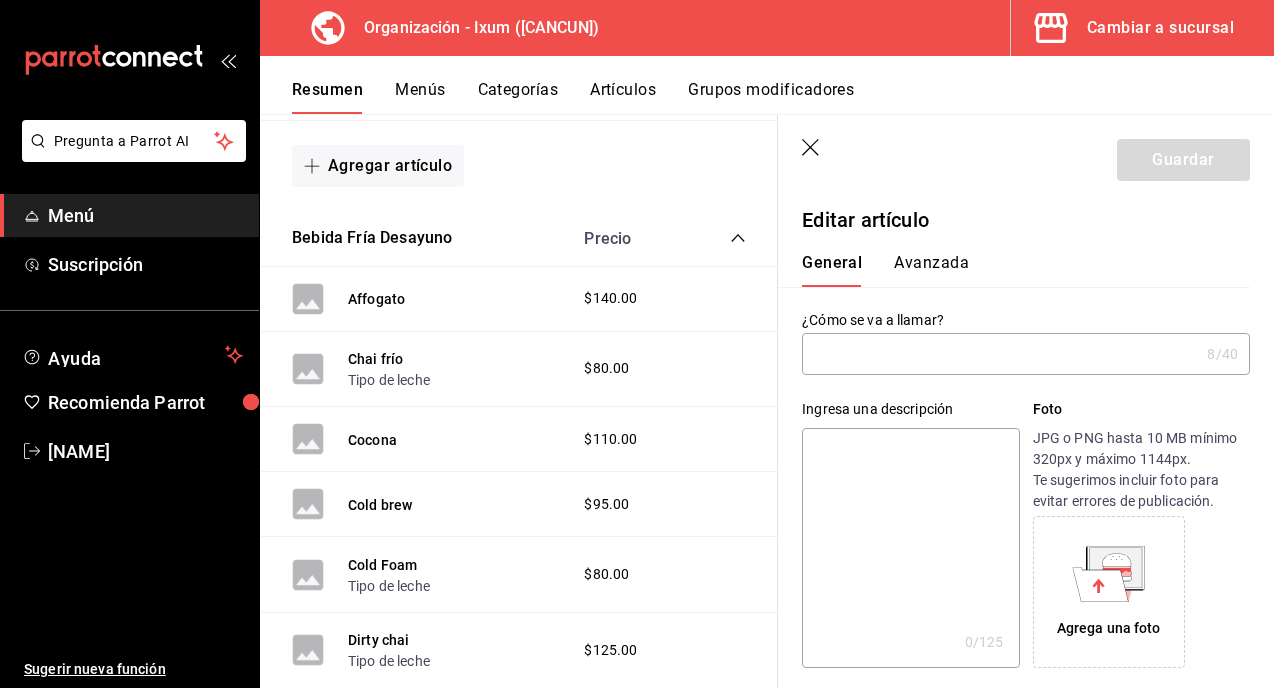 type on "Affogato" 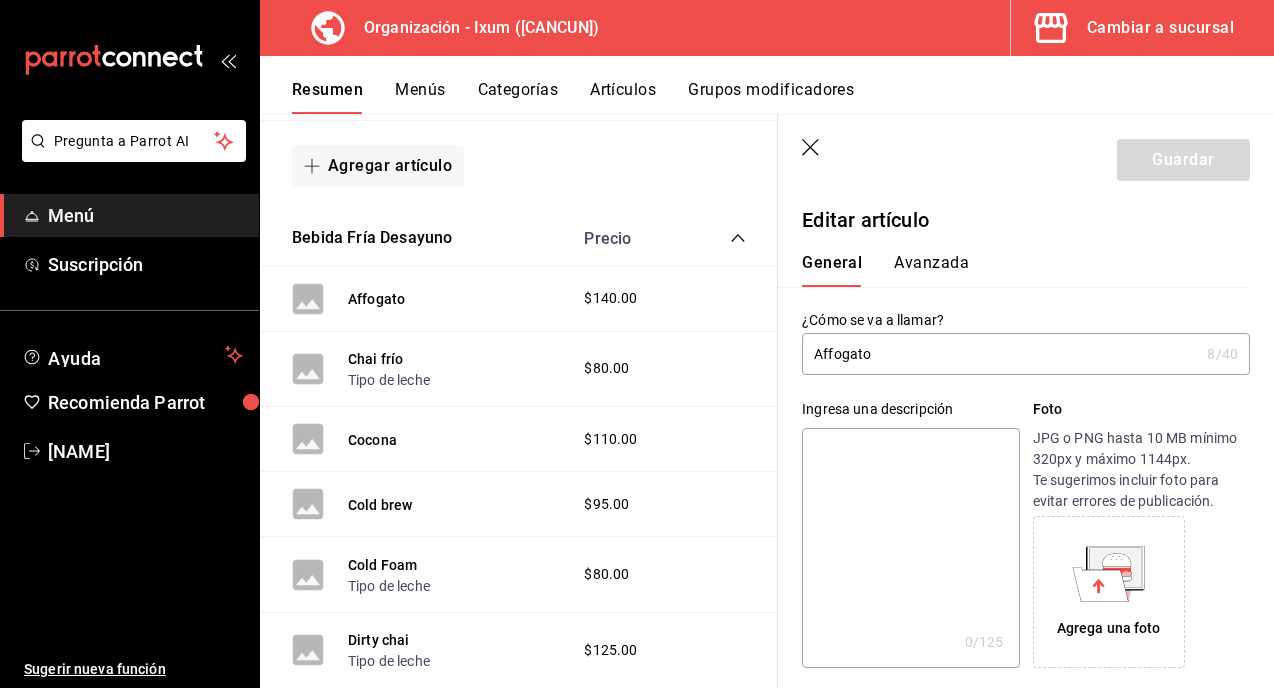 type on "$140.00" 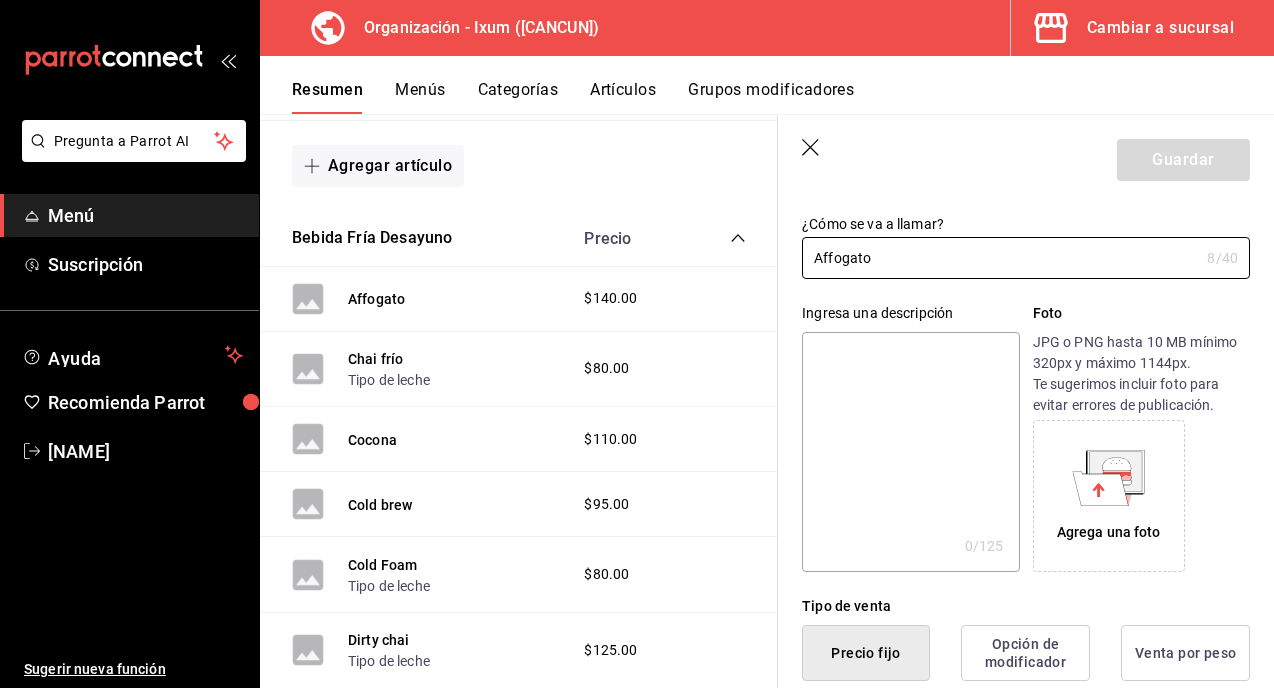 scroll, scrollTop: 112, scrollLeft: 0, axis: vertical 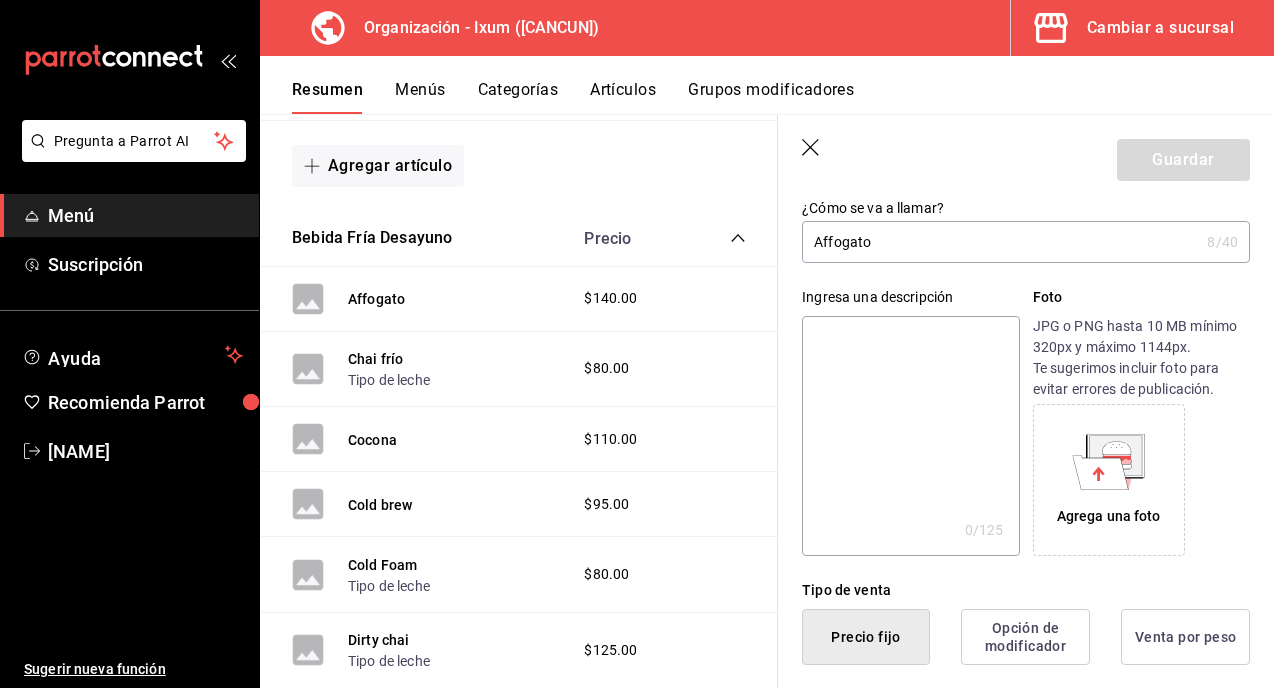 click 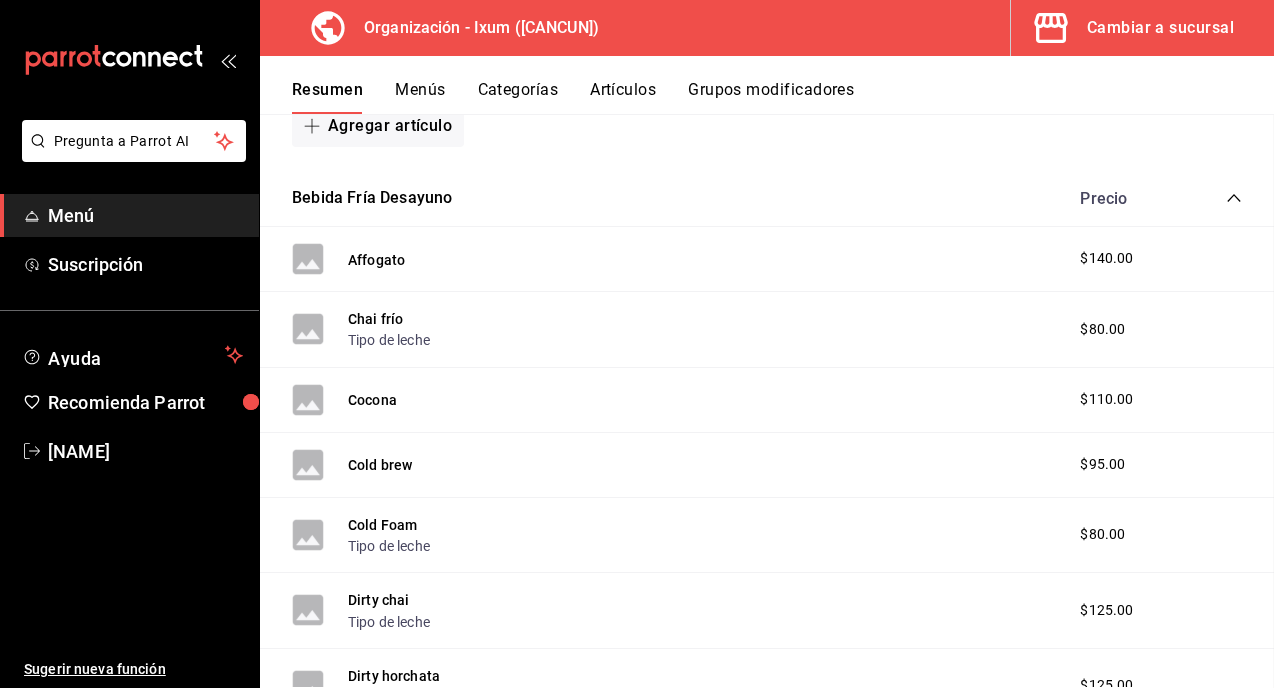 scroll, scrollTop: 0, scrollLeft: 0, axis: both 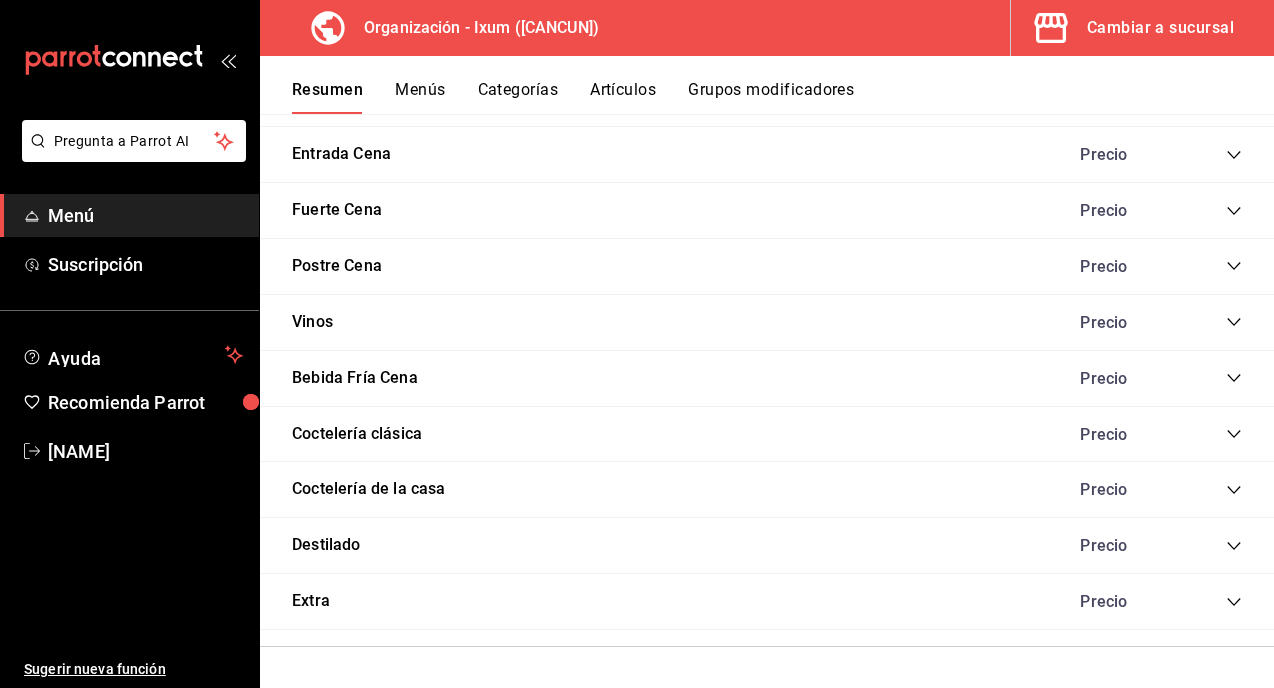 click 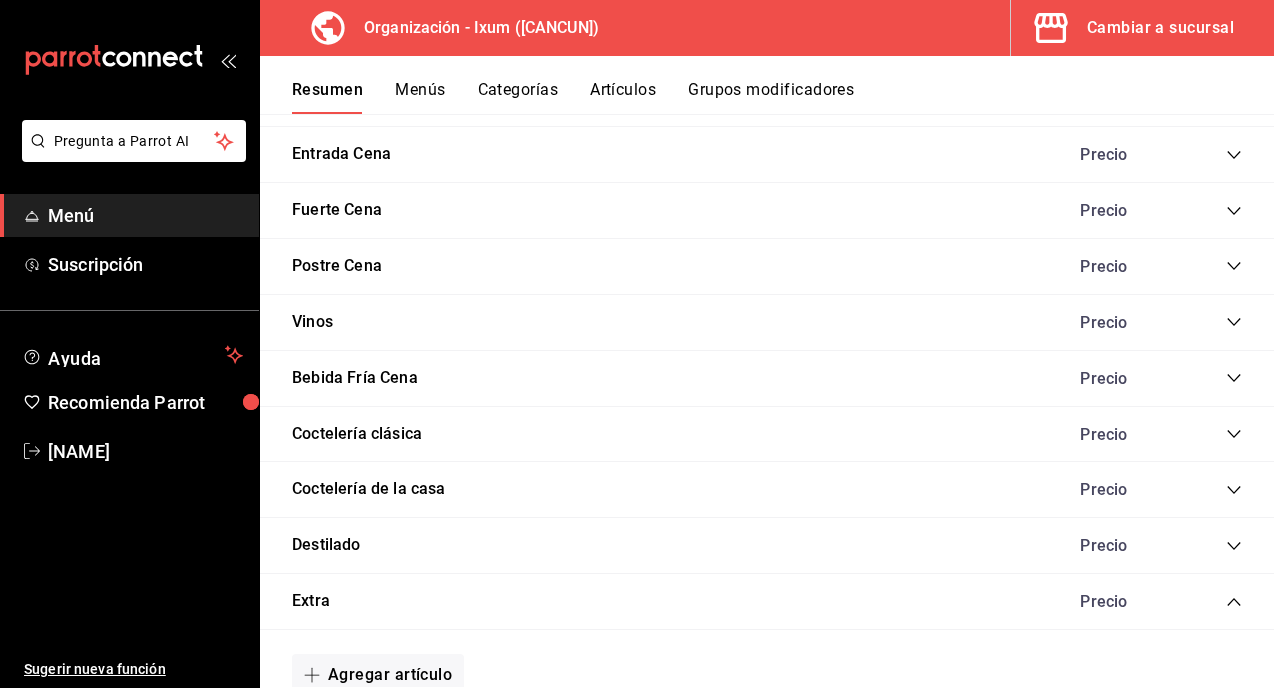 scroll, scrollTop: 3377, scrollLeft: 0, axis: vertical 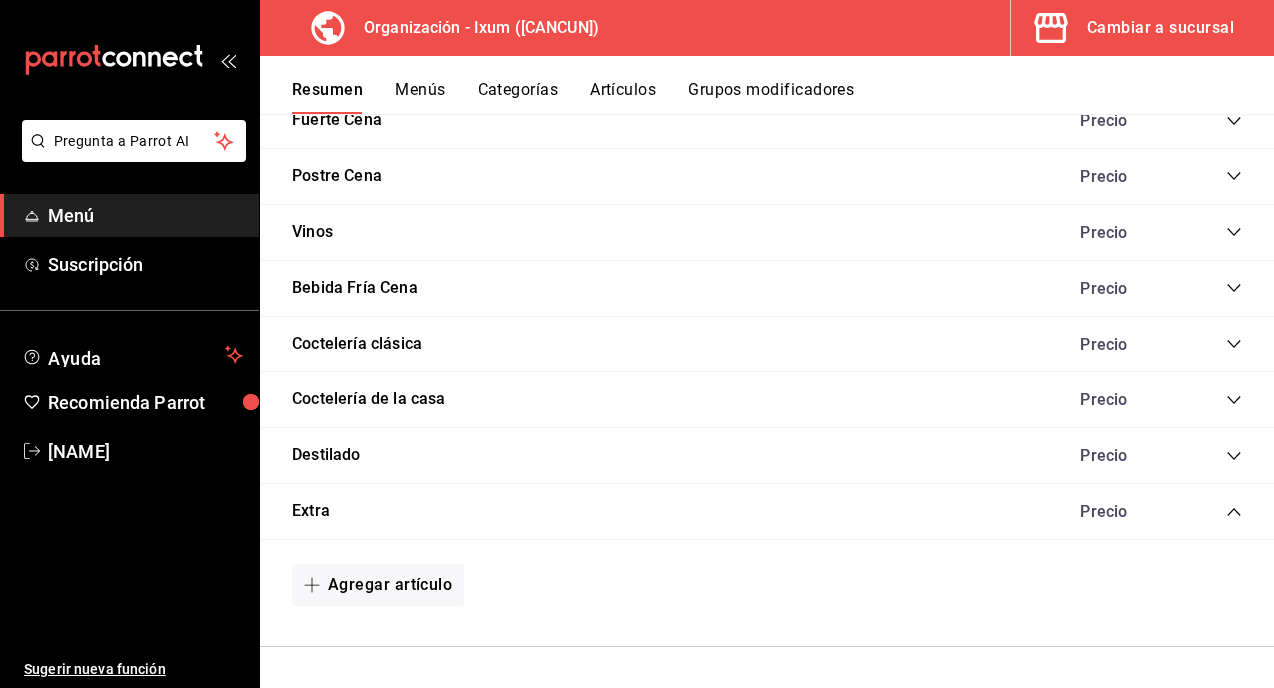 click 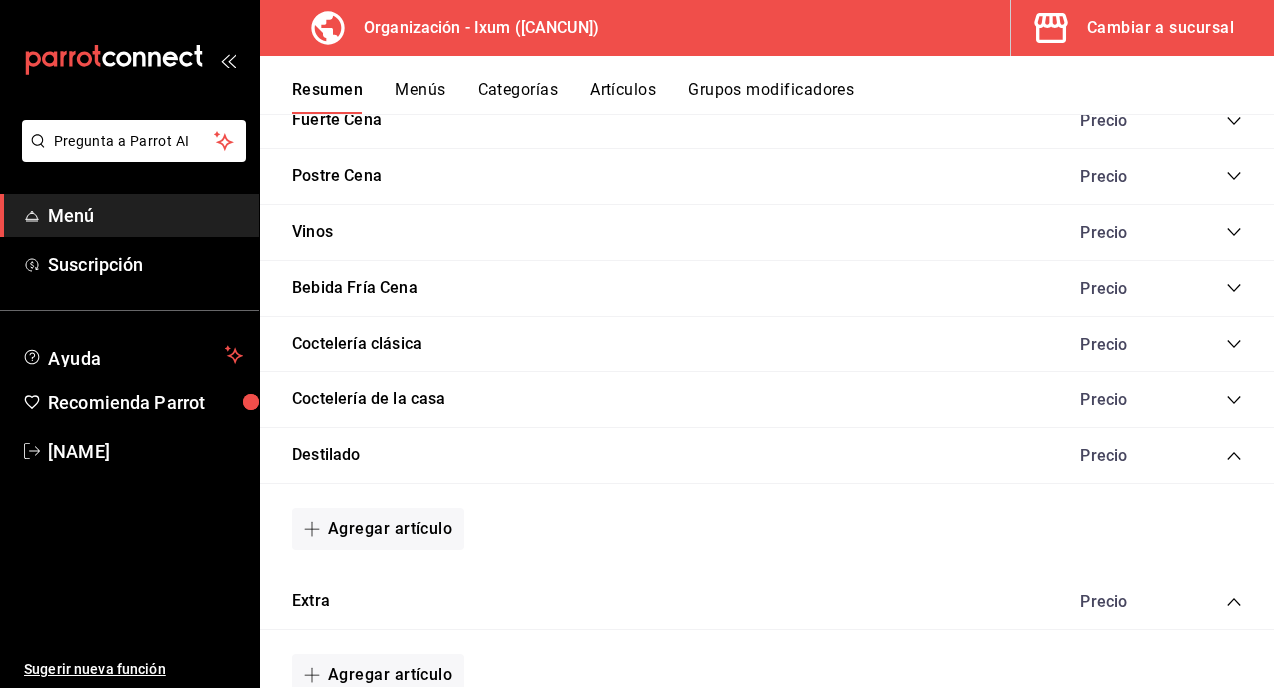 scroll, scrollTop: 3467, scrollLeft: 0, axis: vertical 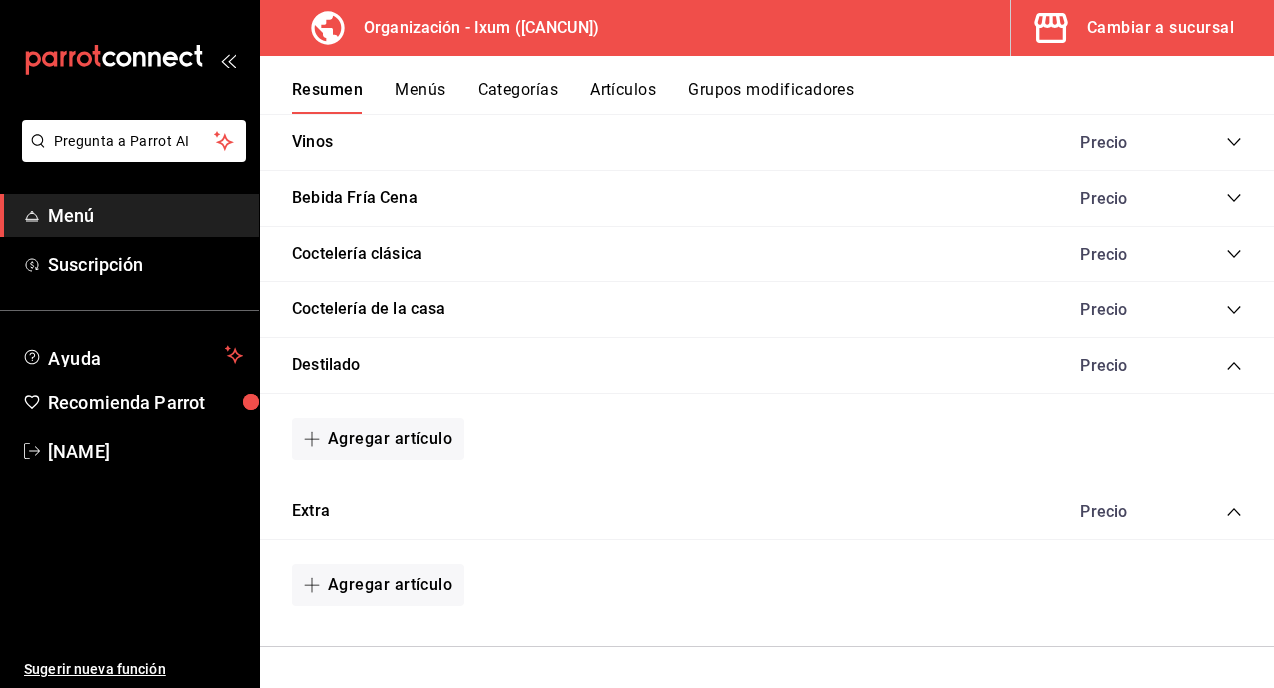 click 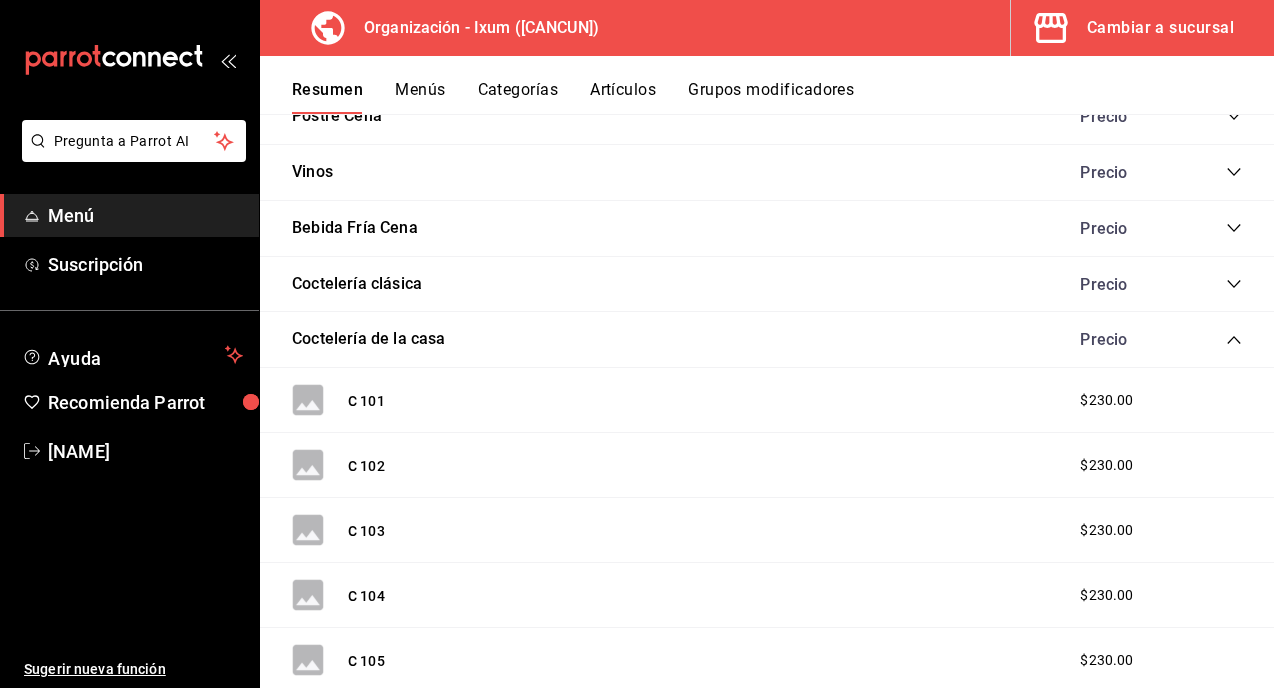 scroll, scrollTop: 3947, scrollLeft: 0, axis: vertical 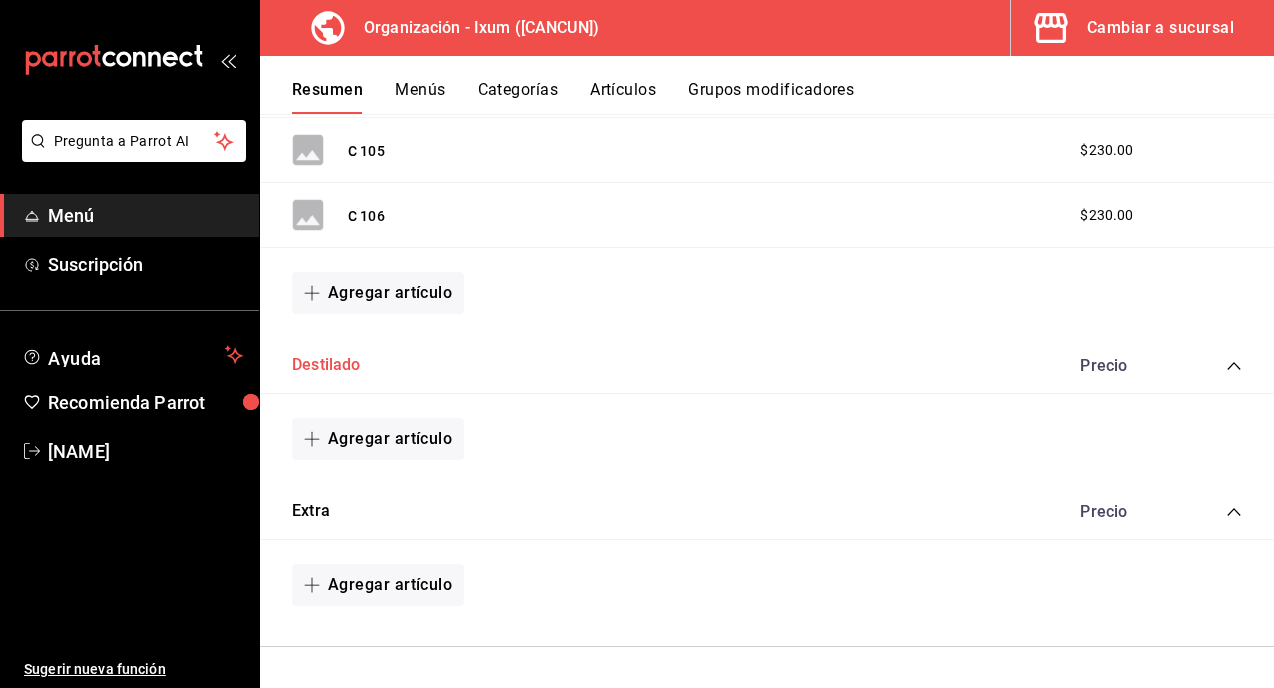 click on "Destilado" at bounding box center (326, 365) 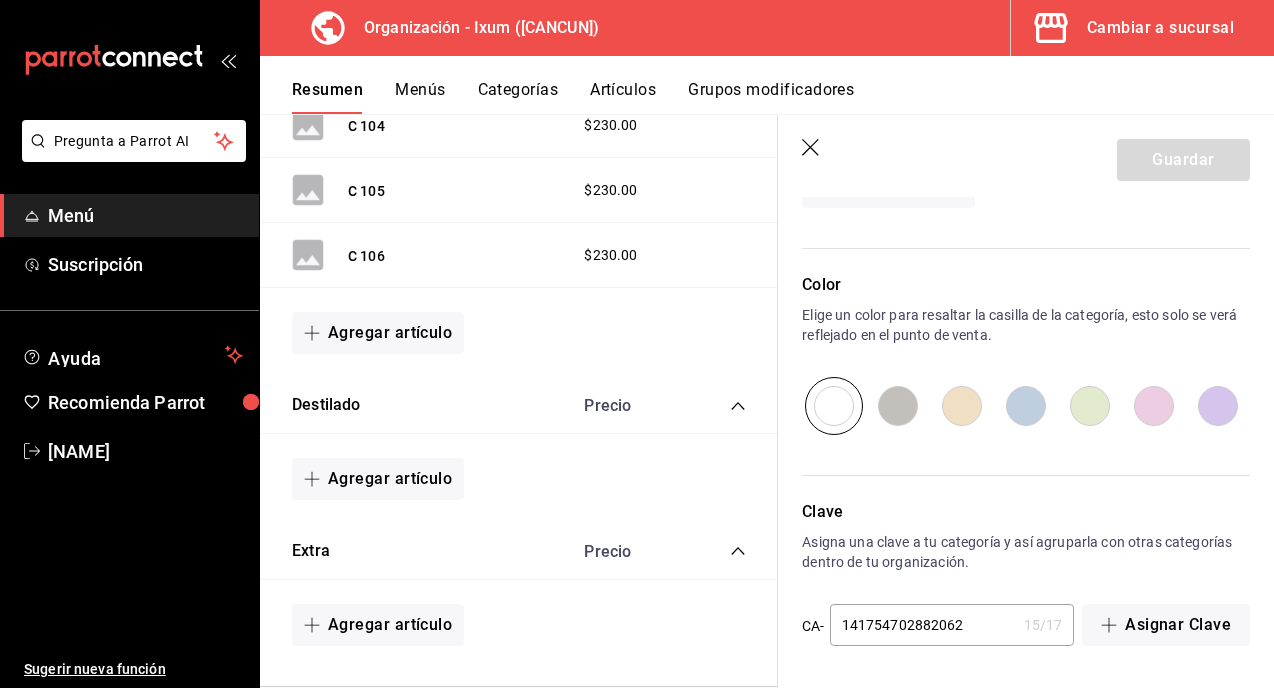 scroll, scrollTop: 0, scrollLeft: 0, axis: both 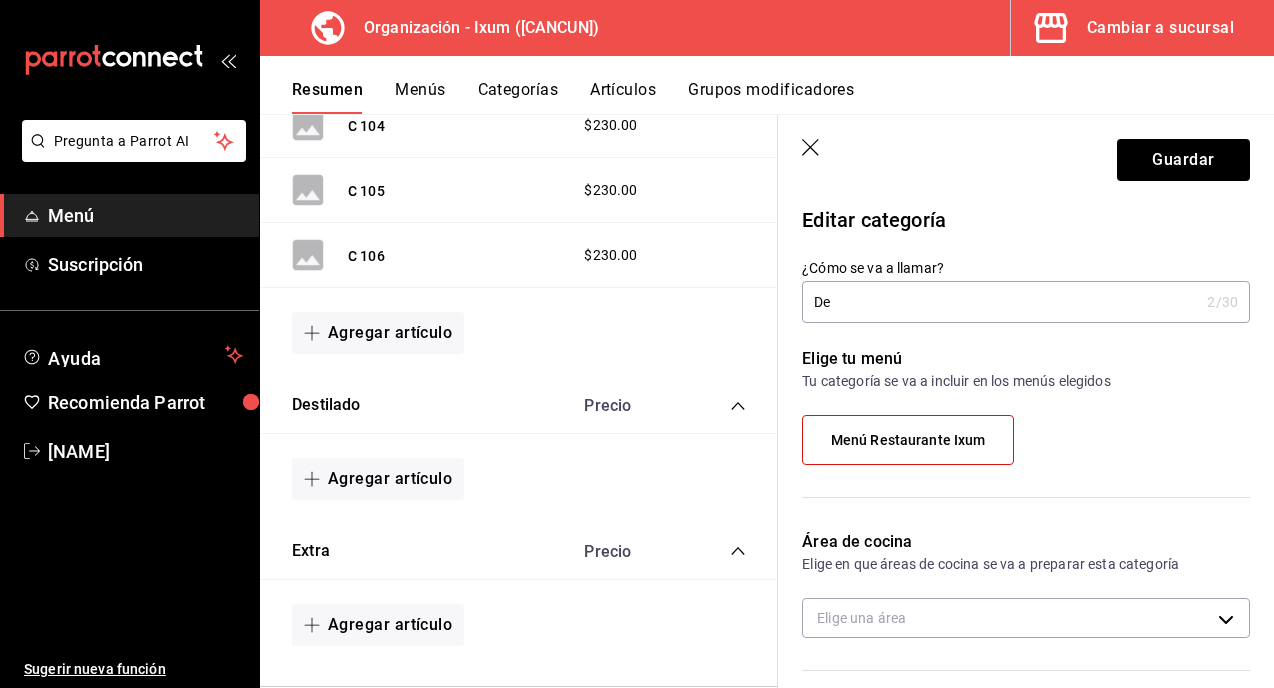 type on "D" 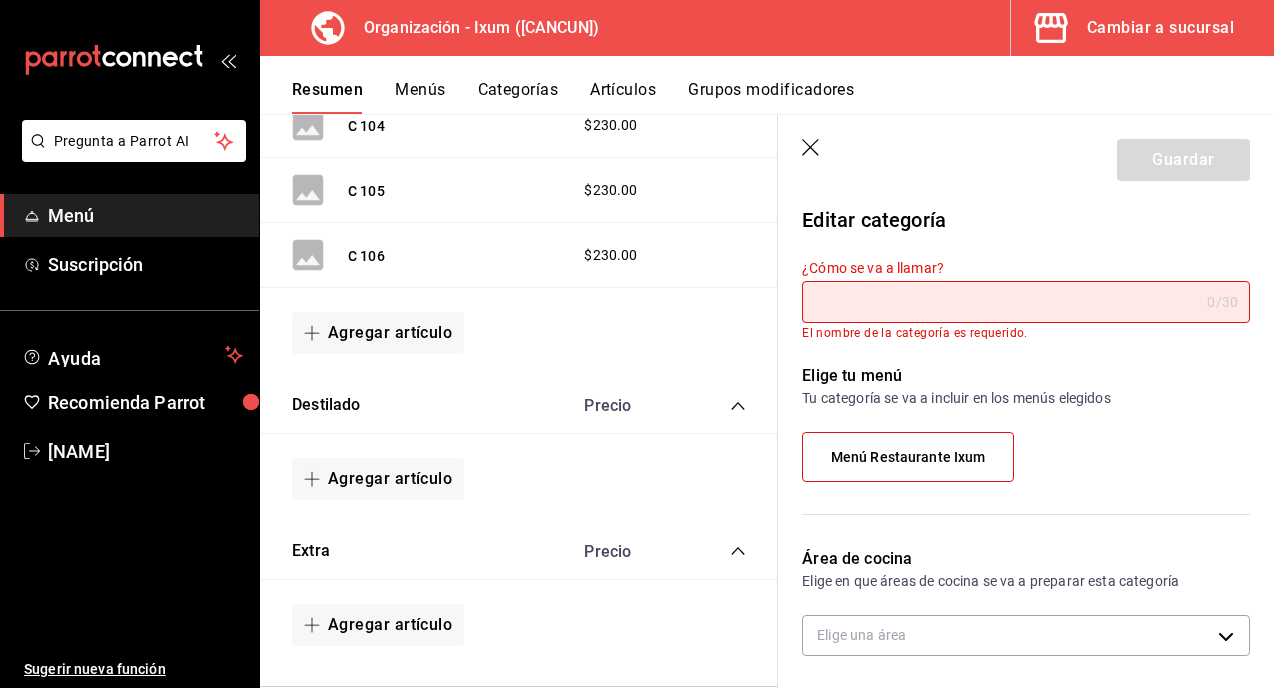 type 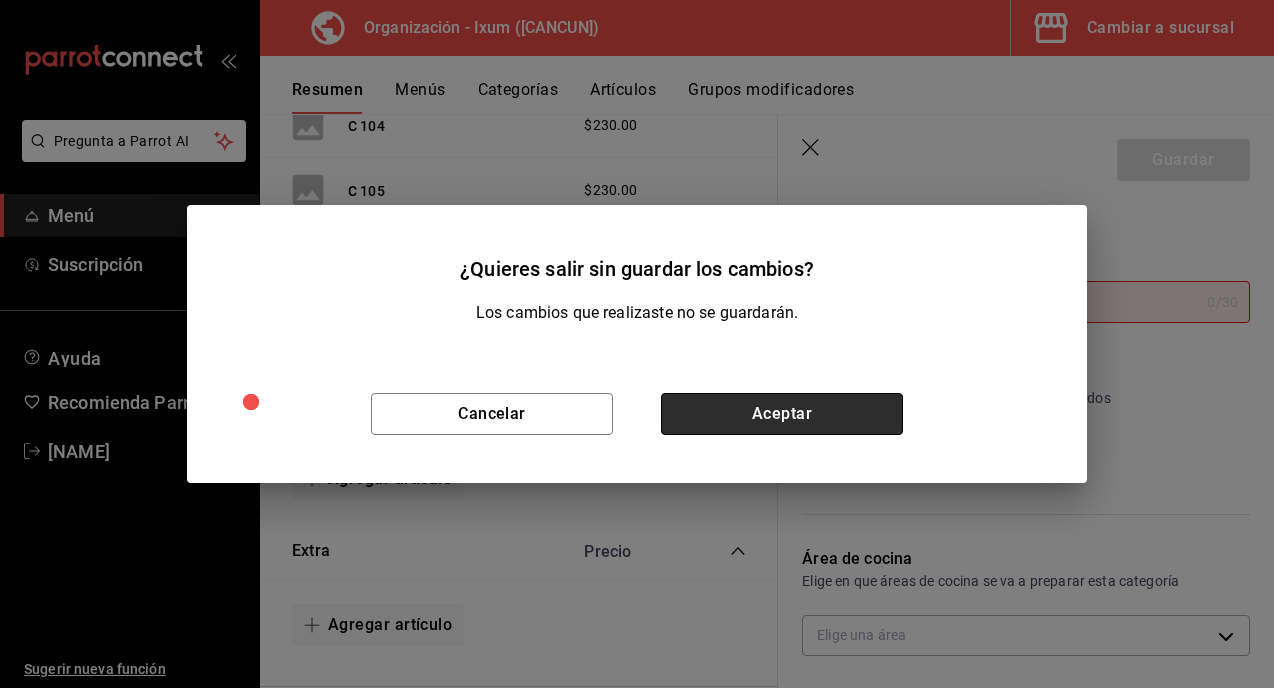 click on "Aceptar" at bounding box center (782, 414) 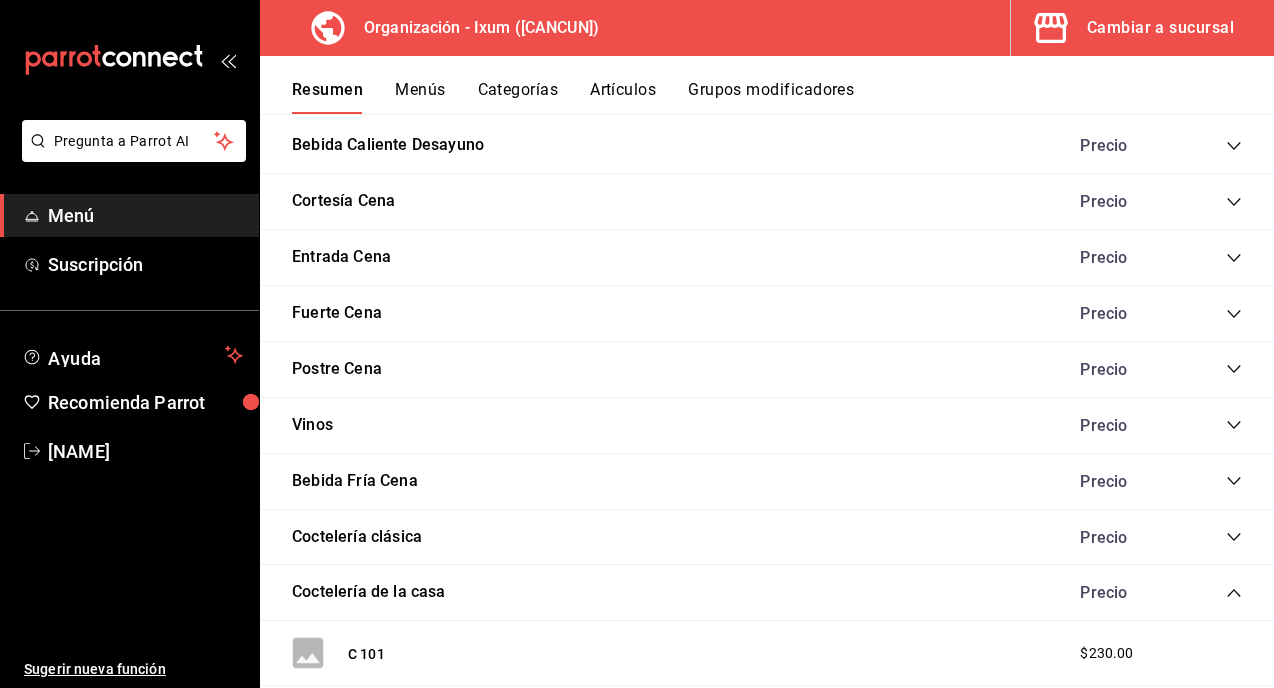 scroll, scrollTop: 3172, scrollLeft: 0, axis: vertical 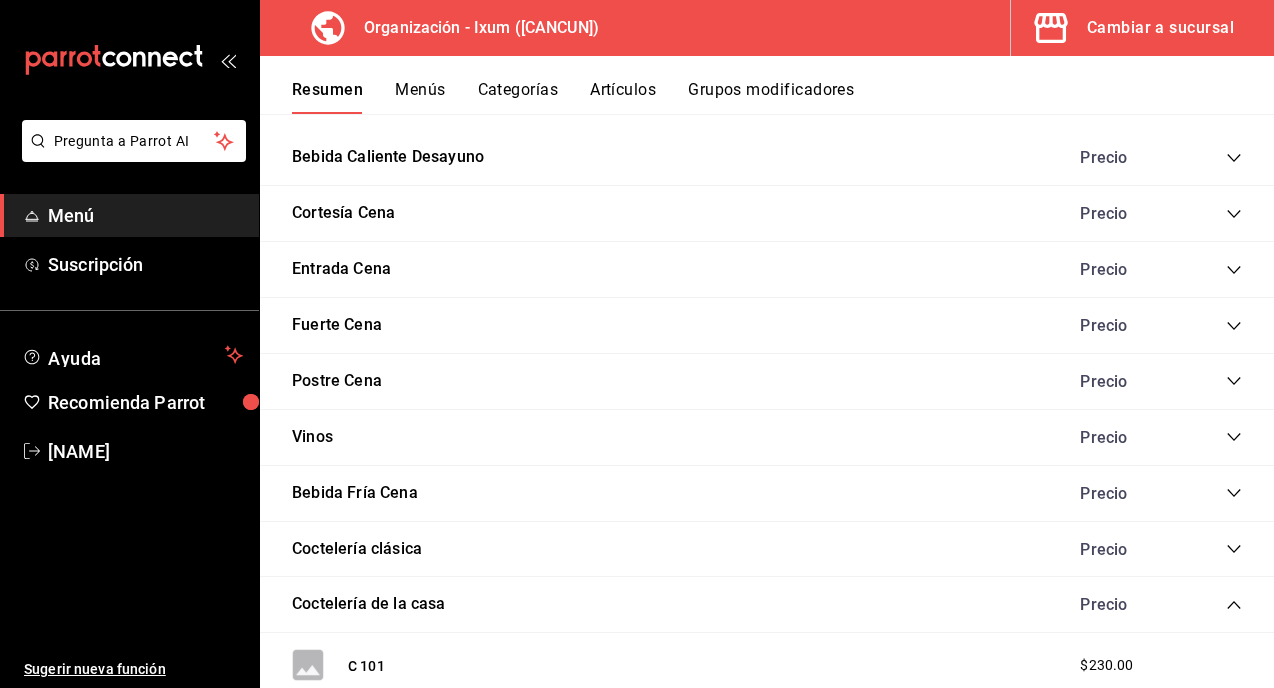 click 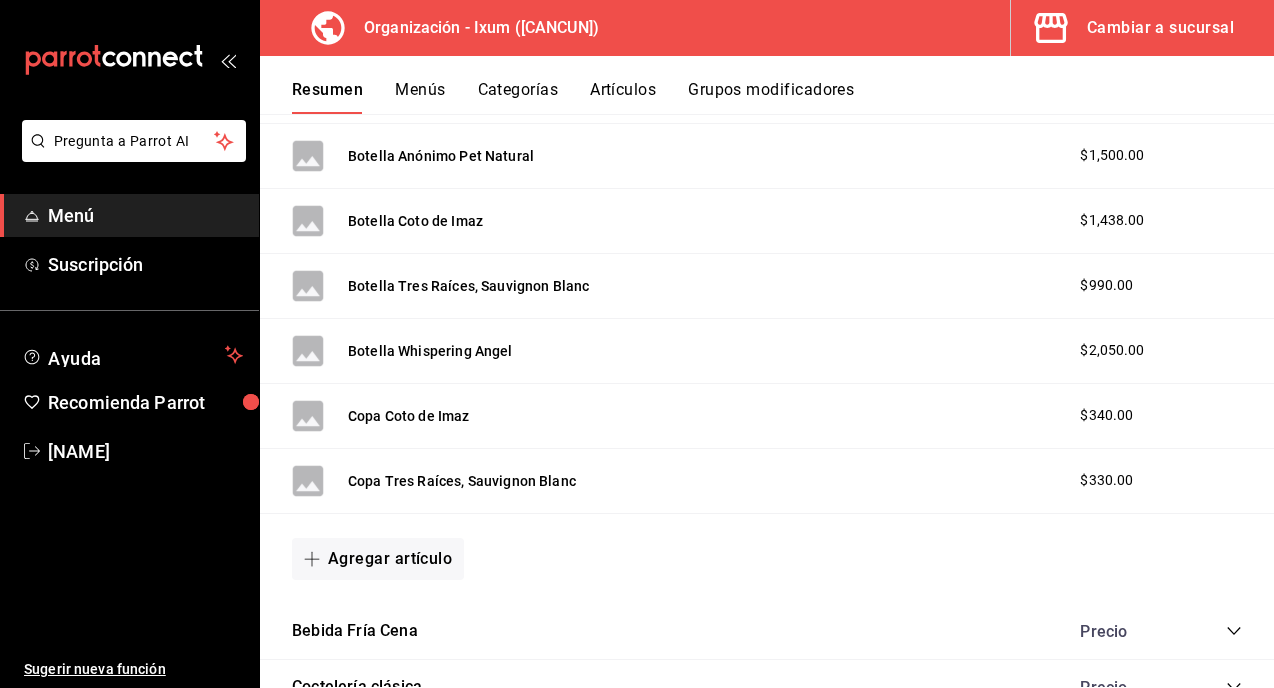 scroll, scrollTop: 3517, scrollLeft: 0, axis: vertical 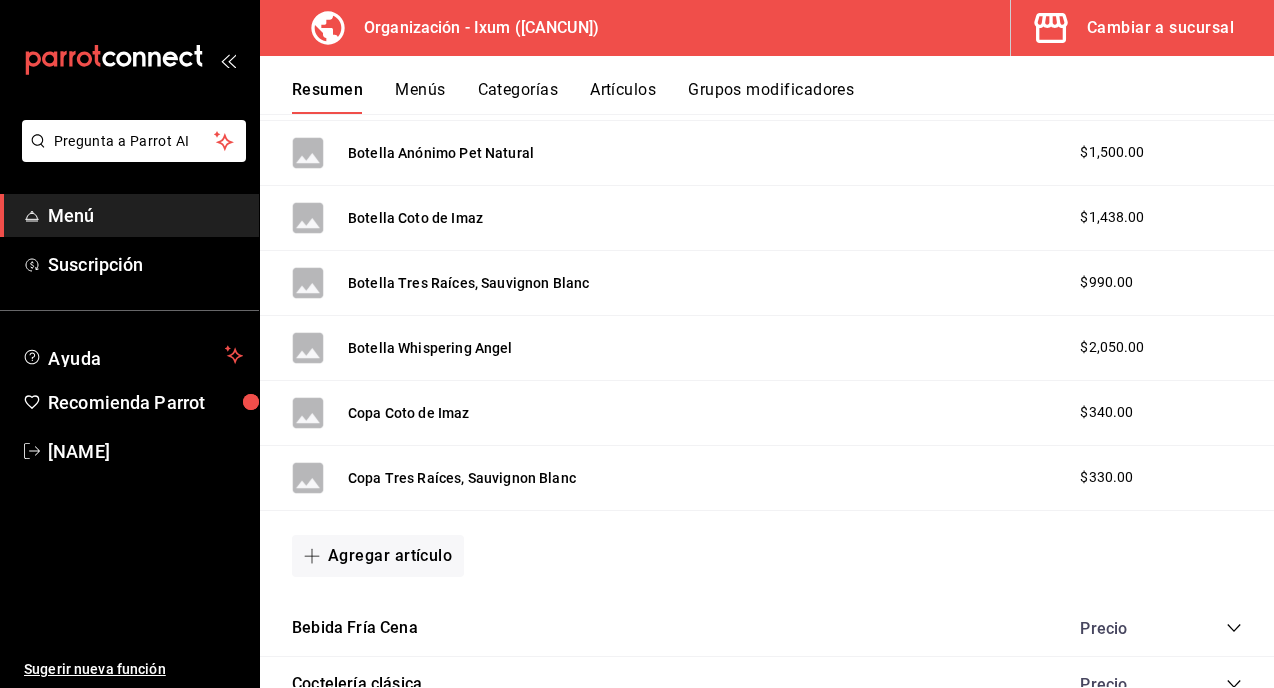 click on "Copa Tres Raíces, Sauvignon Blanc" at bounding box center (462, 478) 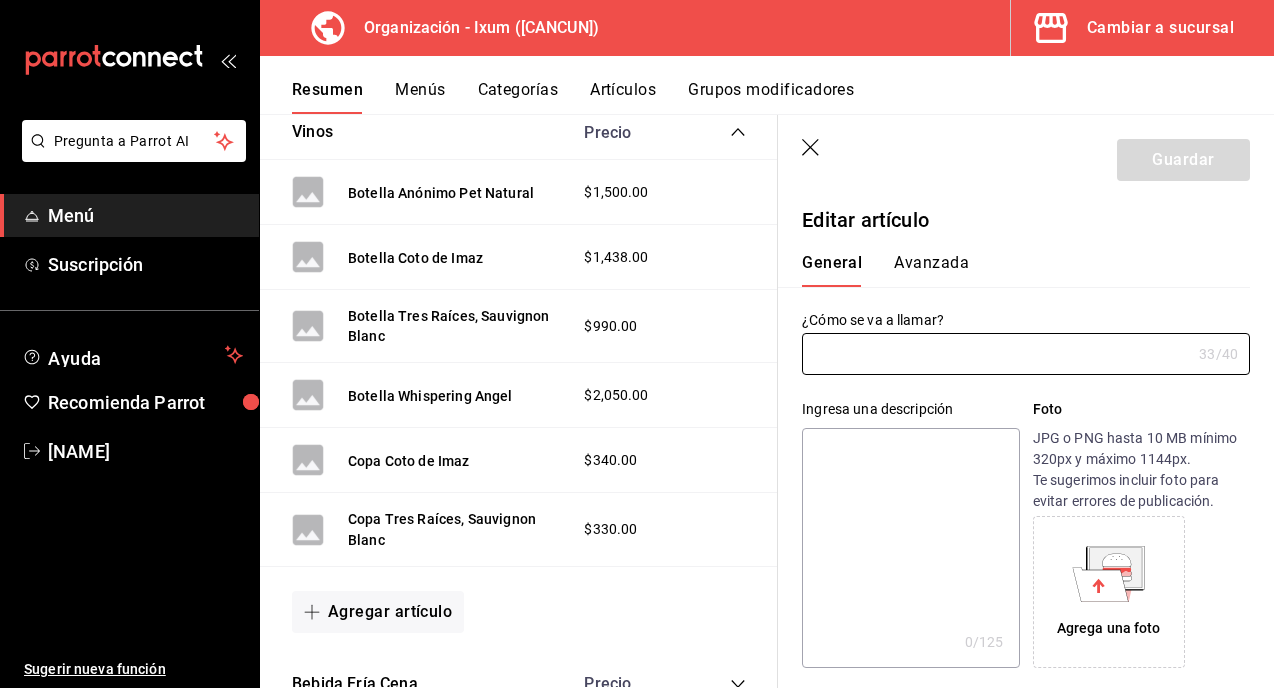 type on "Copa Tres Raíces, Sauvignon Blanc" 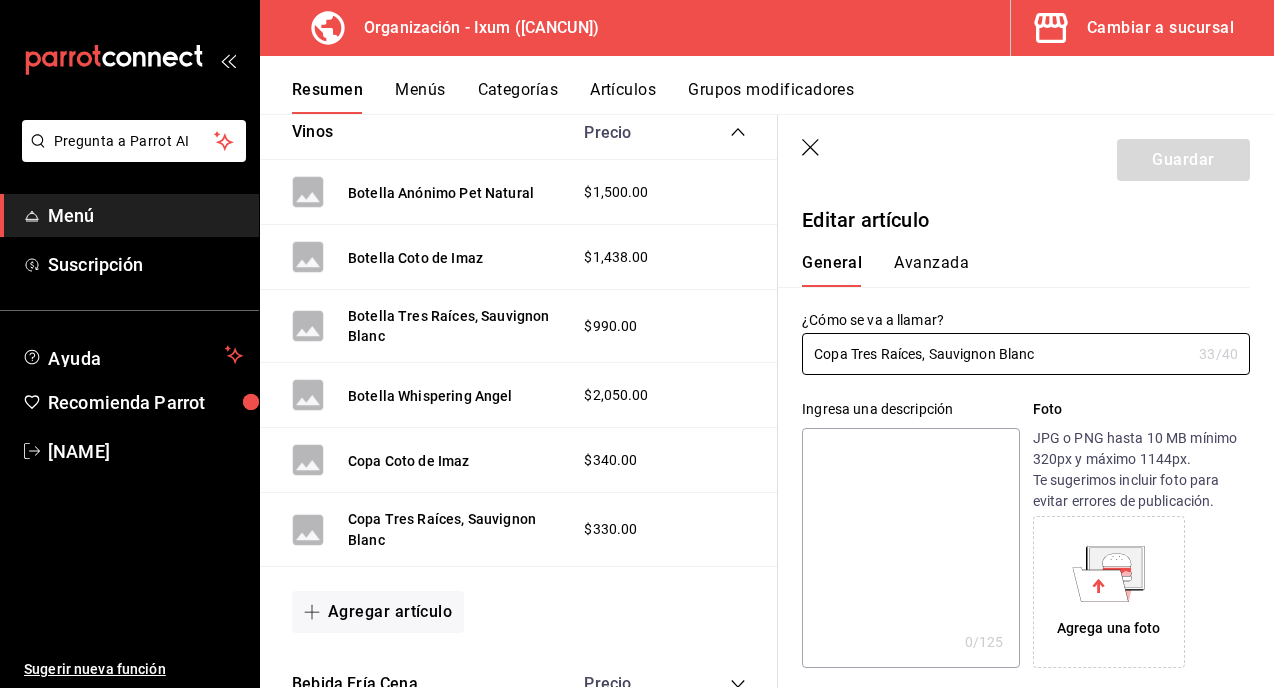 type on "$330.00" 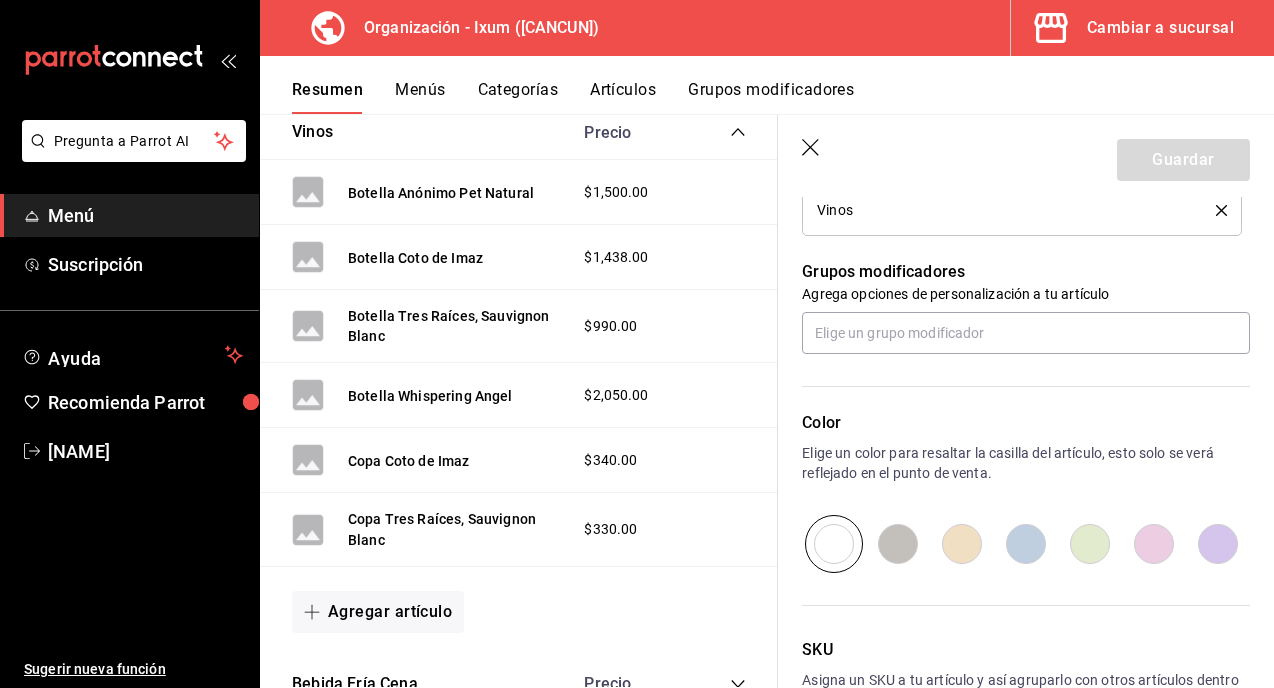 scroll, scrollTop: 851, scrollLeft: 0, axis: vertical 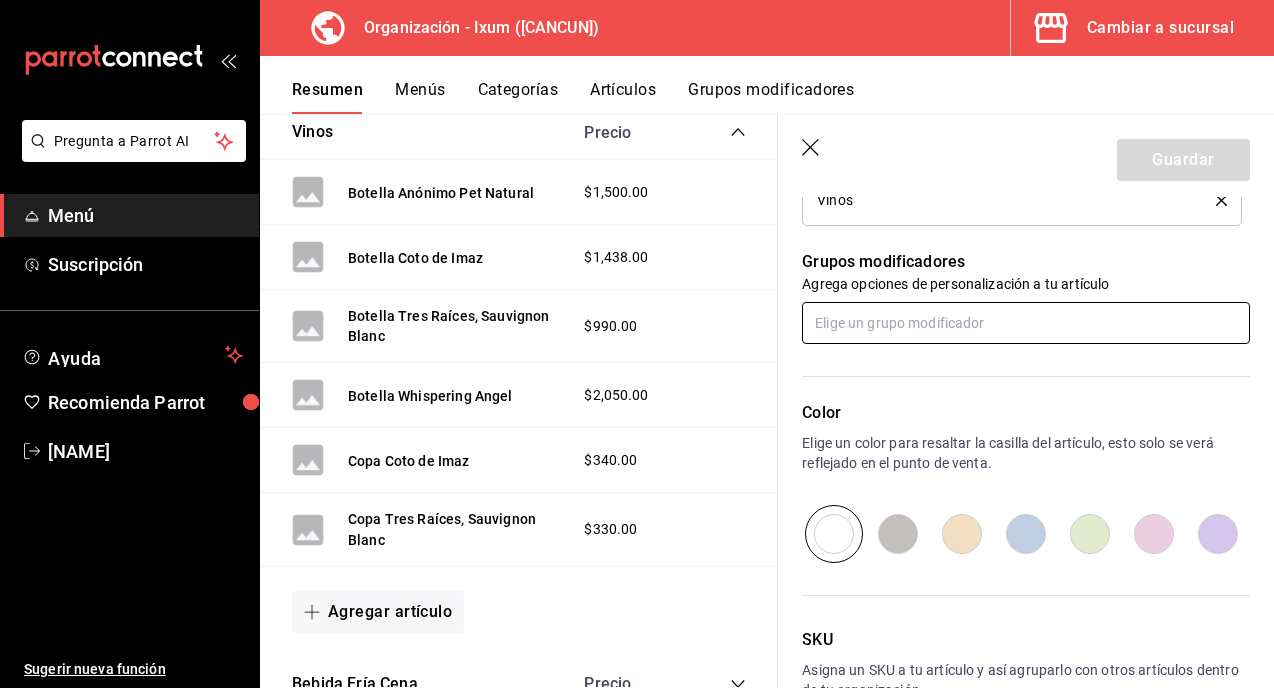 click at bounding box center (1026, 323) 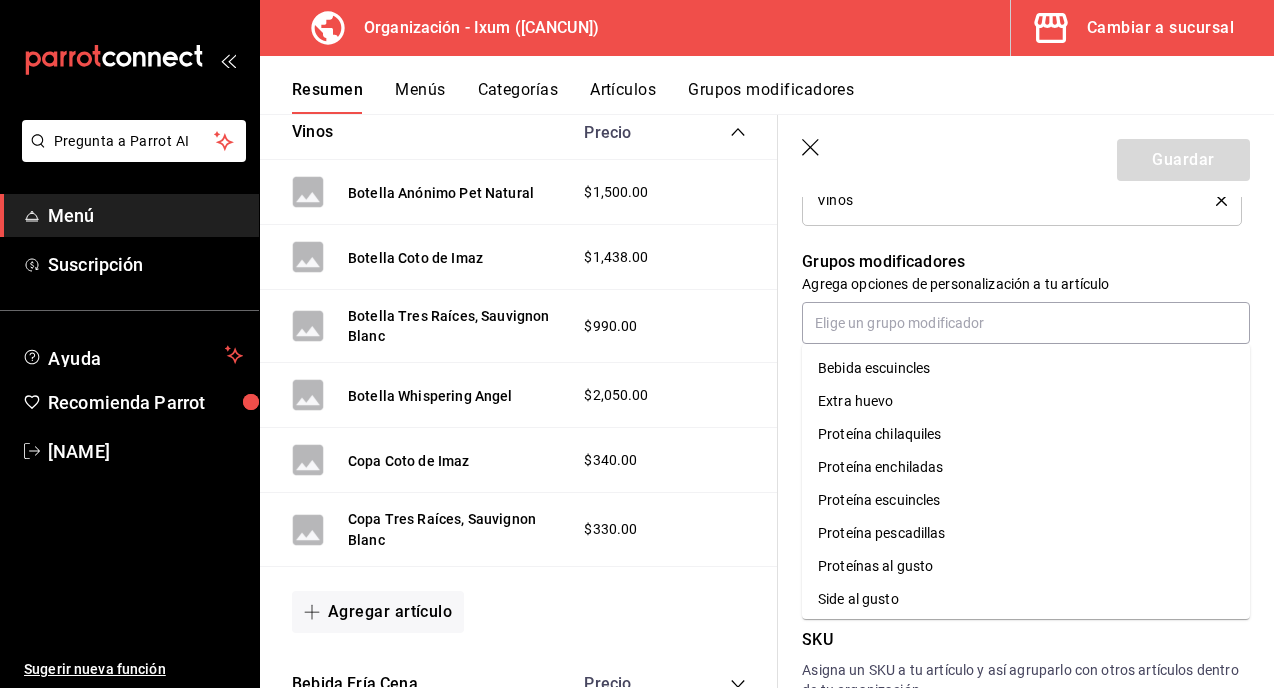 click on "Agrega opciones de personalización a tu artículo" at bounding box center (1026, 284) 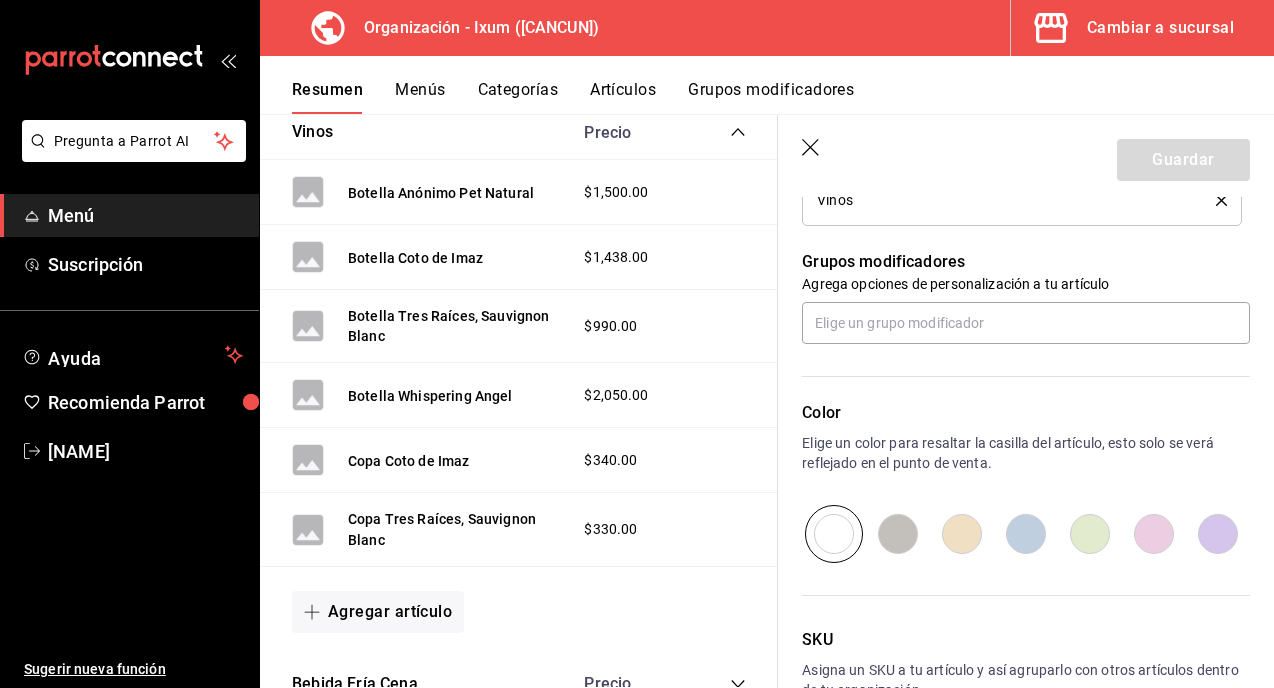 click 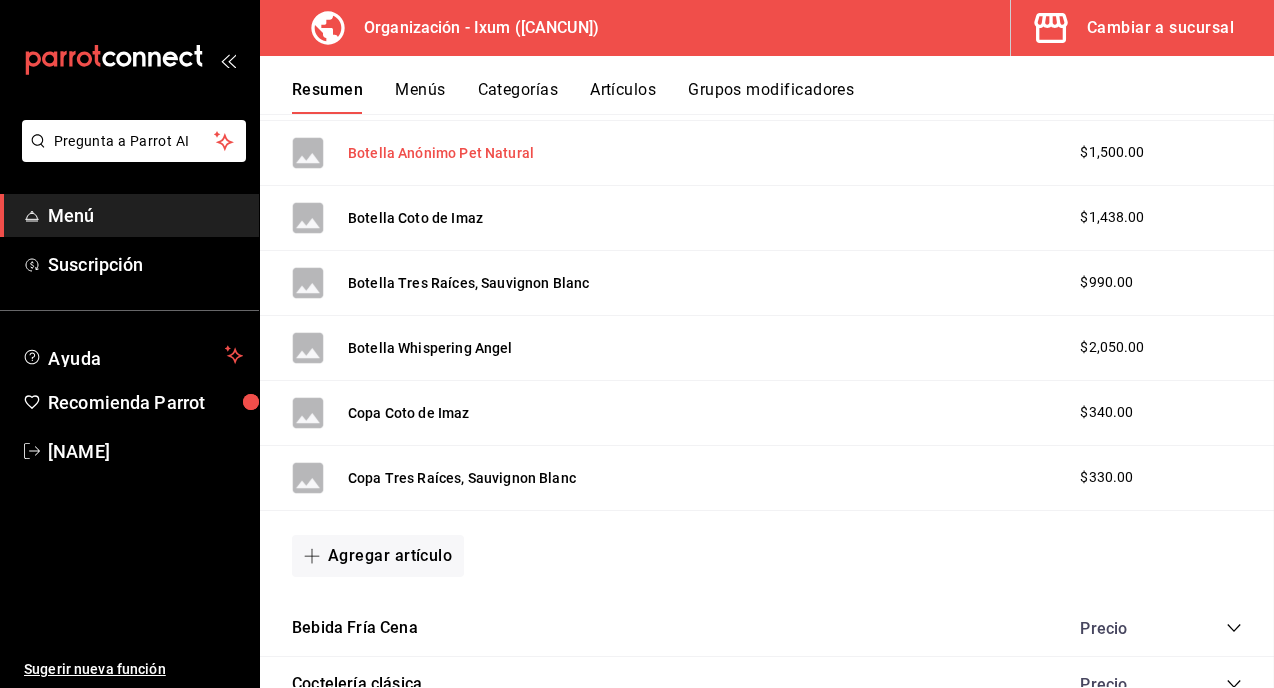 scroll, scrollTop: 1178, scrollLeft: 0, axis: vertical 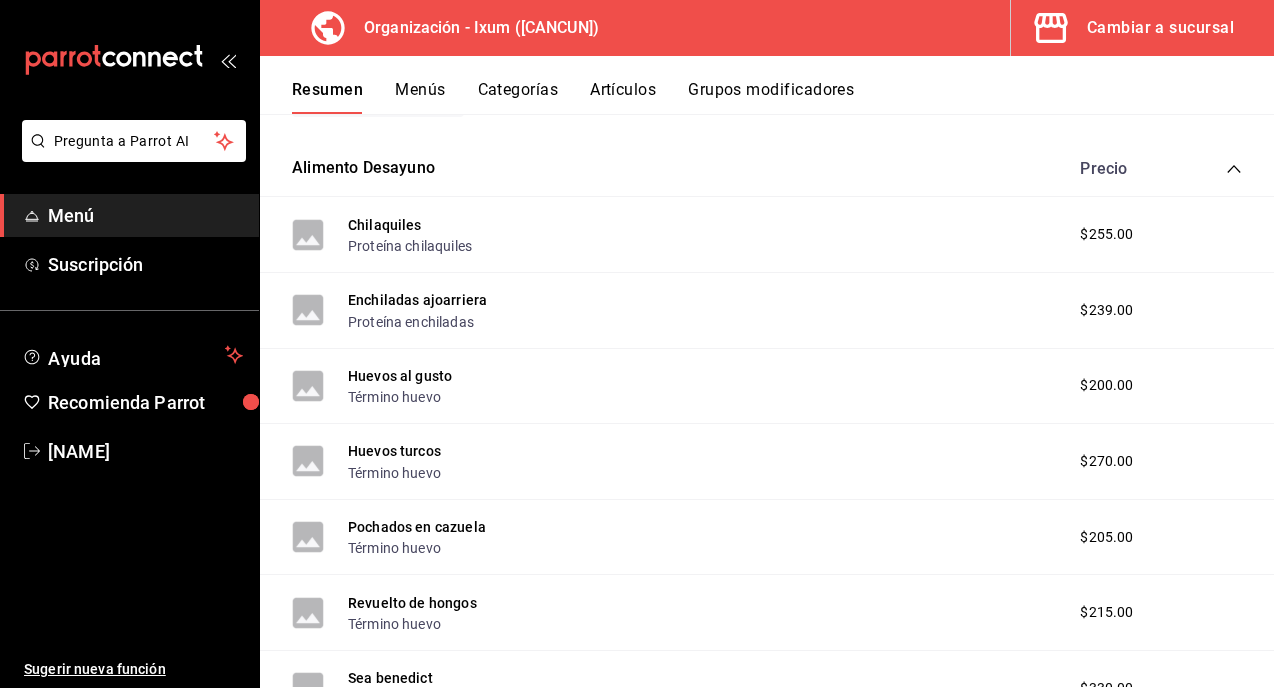 click on "Proteína chilaquiles" at bounding box center [410, 246] 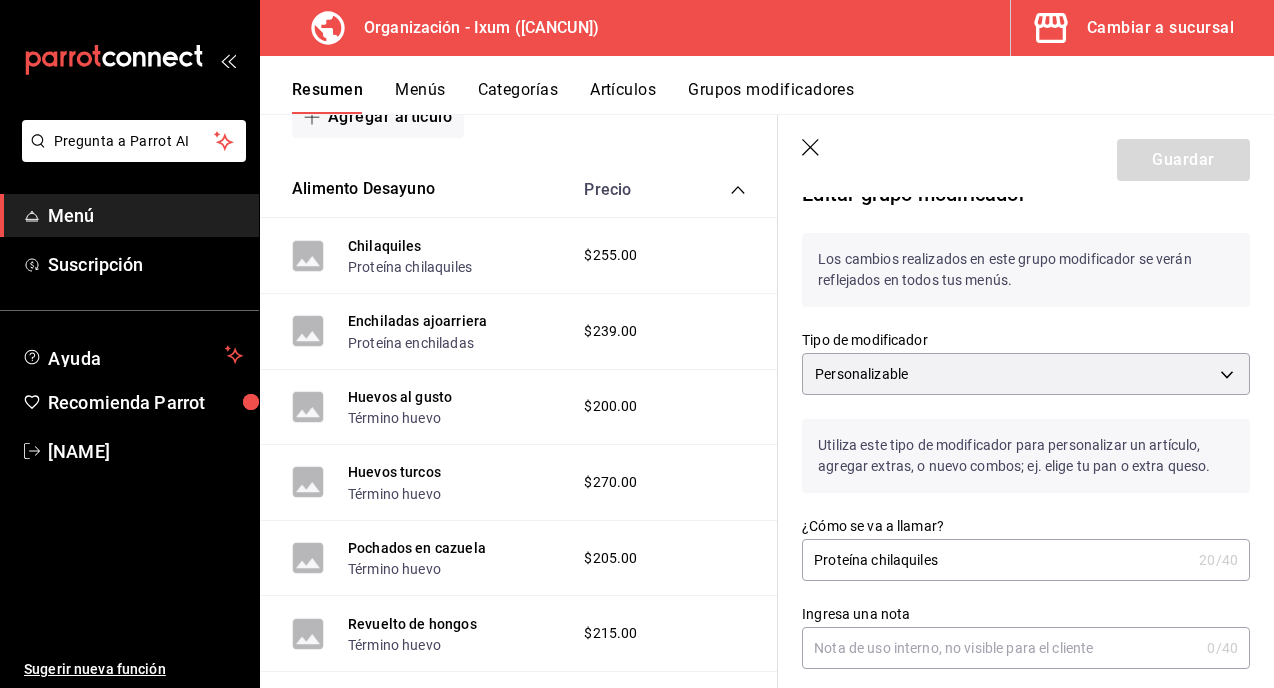 scroll, scrollTop: 7, scrollLeft: 0, axis: vertical 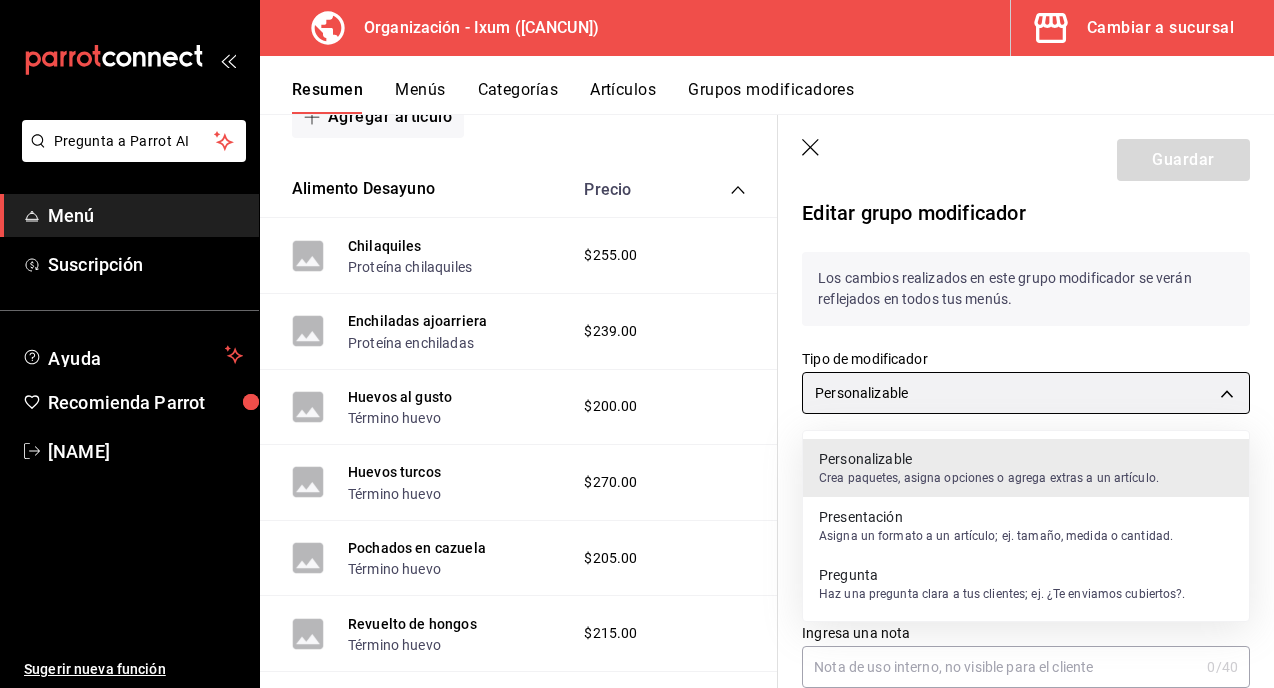 click on "Pregunta a Parrot AI Menú   Suscripción   Ayuda Recomienda Parrot   [NAME]   Sugerir nueva función   Organización - Ixum ([CANCUN]) Cambiar a sucursal Resumen Menús Categorías Artículos Grupos modificadores Resumen organización Agrega y edita los menús, las categorías, artículos y grupos modificadores  (existentes o nuevos) de manera  centralizada. ​ ​ Importar menú Ixum - Borrador Menú Restaurante Ixum L-D 08:00  -  23:59 Agregar categoría Pan Desayuno Precio Fruta, yogurt, secos $199.00 Galleta del día $60.00 Pan brioche con queso $75.00 Agregar artículo Alimento Desayuno Precio Chilaquiles Proteína chilaquiles $255.00 Enchiladas ajoarriera Proteína enchiladas $239.00 Huevos al gusto Término huevo $200.00 Huevos turcos Término huevo $270.00 Pochados en cazuela Término huevo $205.00 Revuelto de hongos Término huevo $215.00 Sea benedict Extra huevo $330.00 Agregar artículo Harinas Desayuno Precio Freanch toast $215.00 Toast aguacate Término huevo $220.00 Toast salmón Vinos" at bounding box center [637, 344] 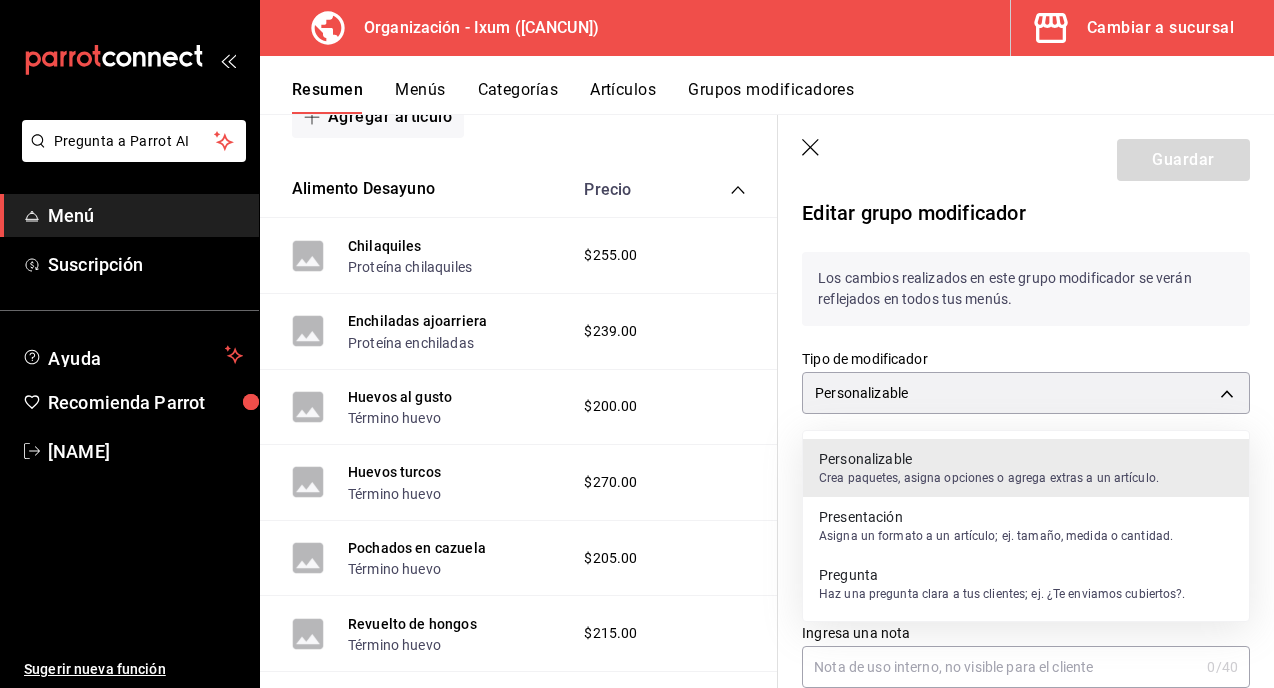 click on "Personalizable" at bounding box center (989, 459) 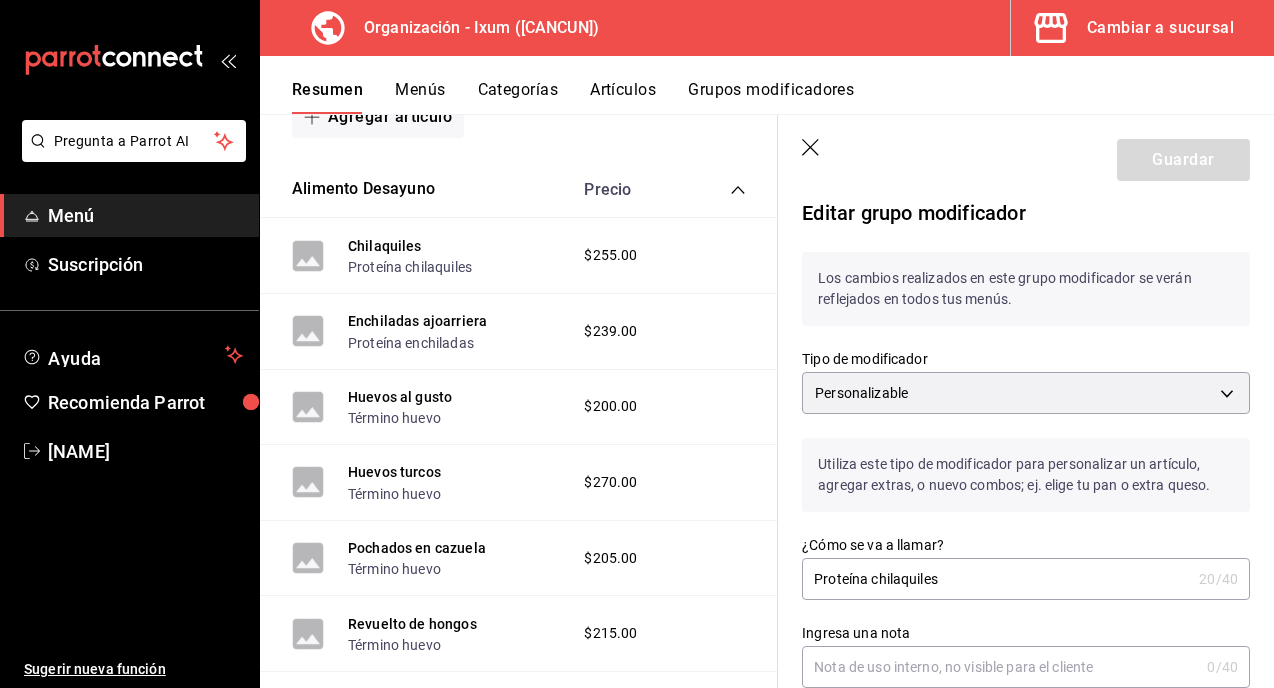 click on "Cambiar a sucursal" at bounding box center (1160, 28) 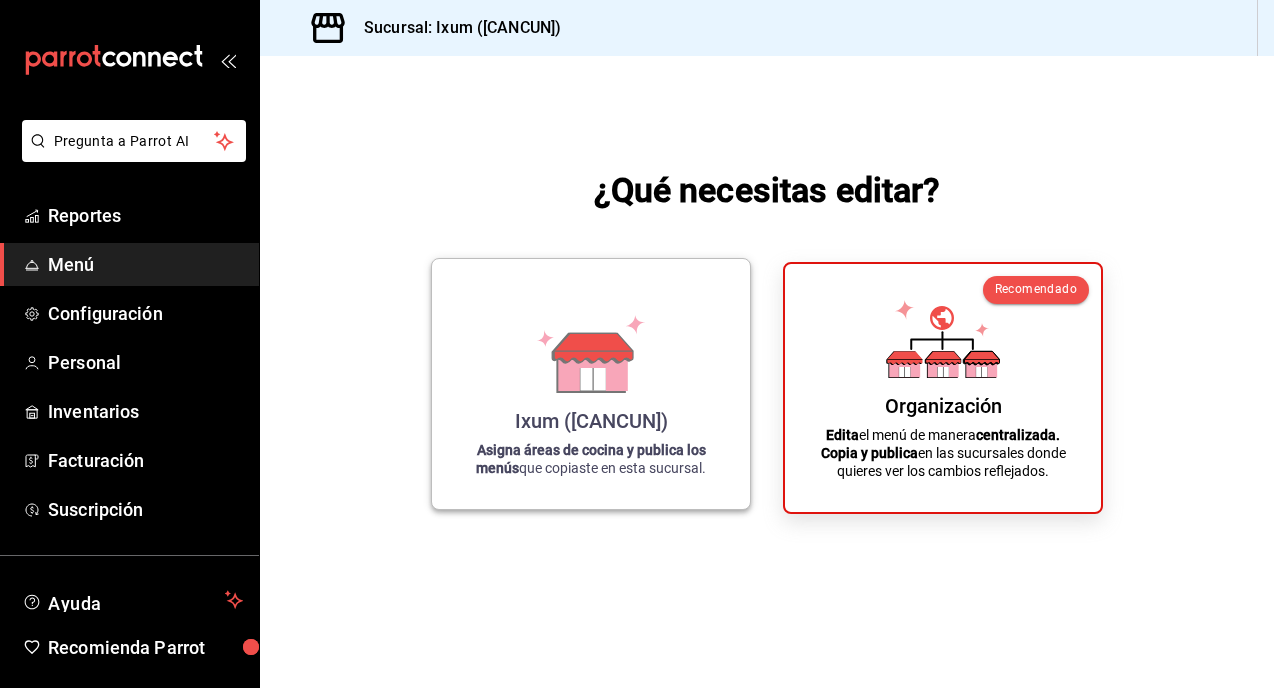 click on "Asigna áreas de cocina y publica los menús" at bounding box center (591, 459) 